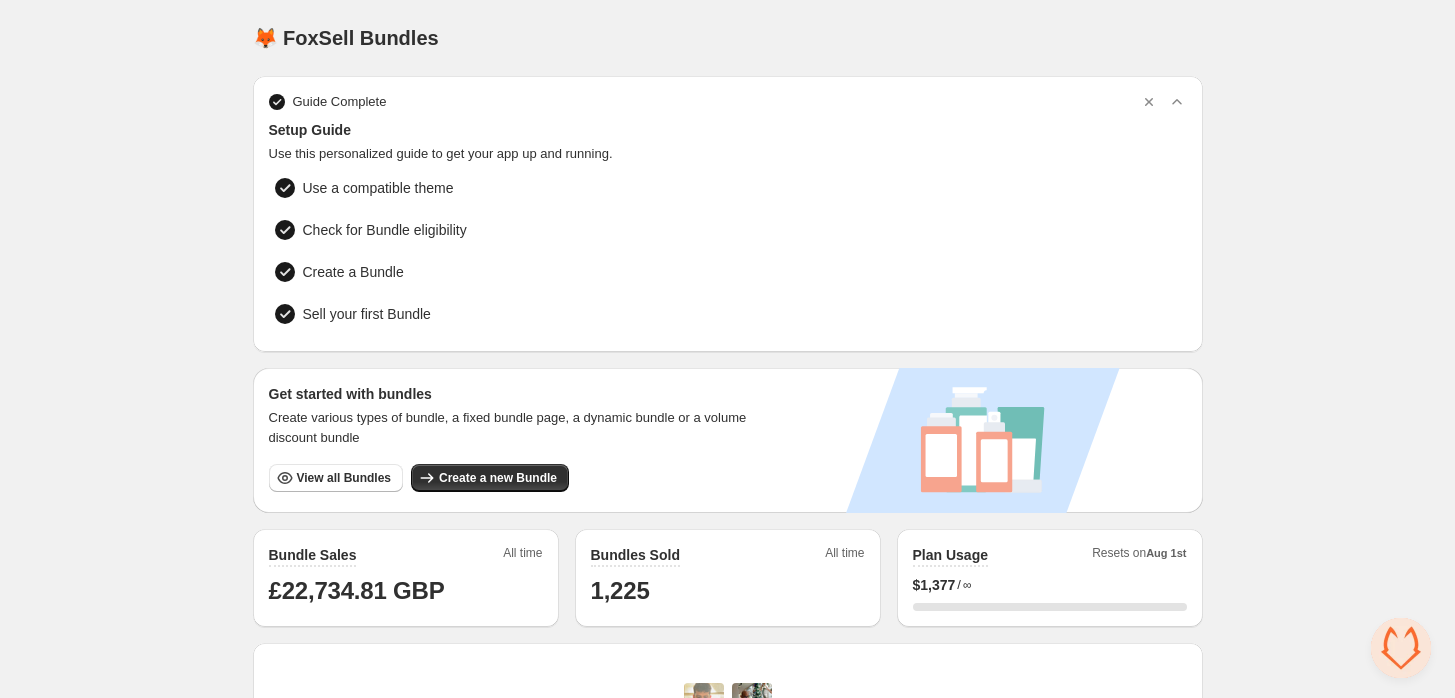 scroll, scrollTop: 111, scrollLeft: 0, axis: vertical 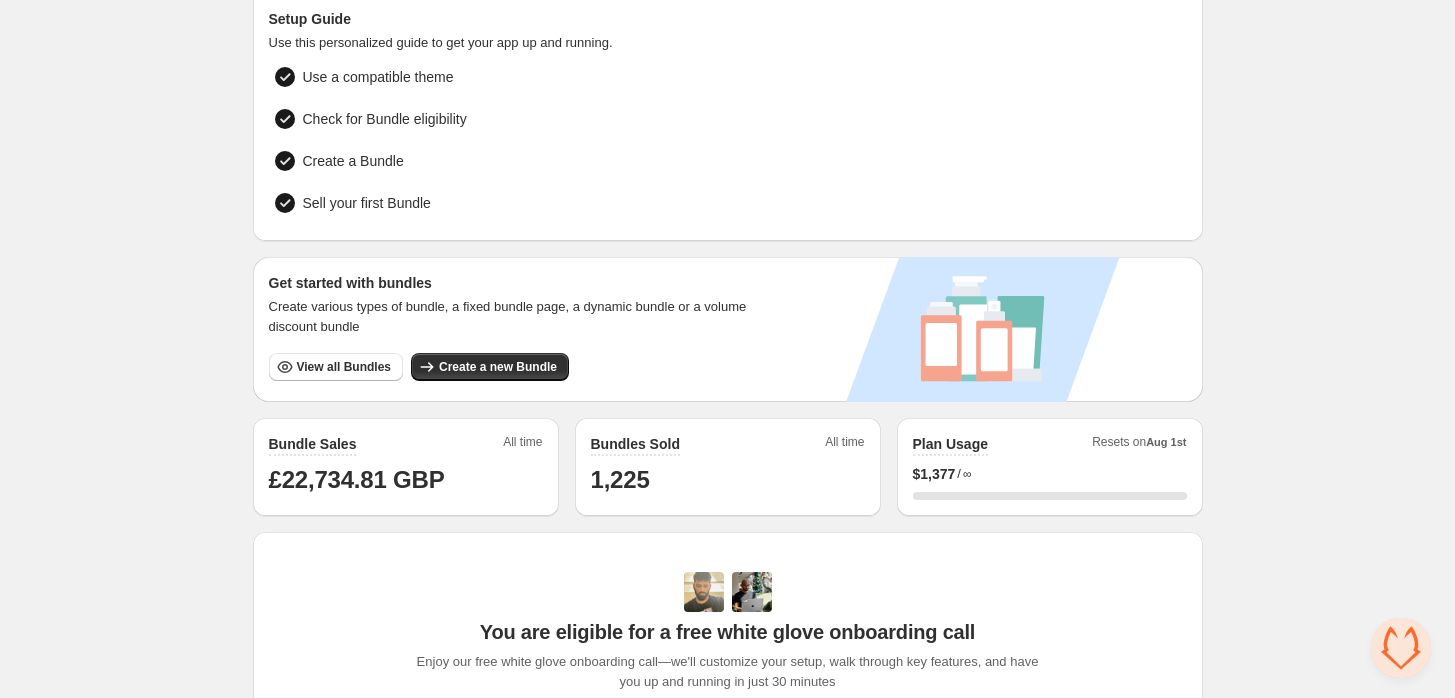 click on "Create a new Bundle" at bounding box center (498, 367) 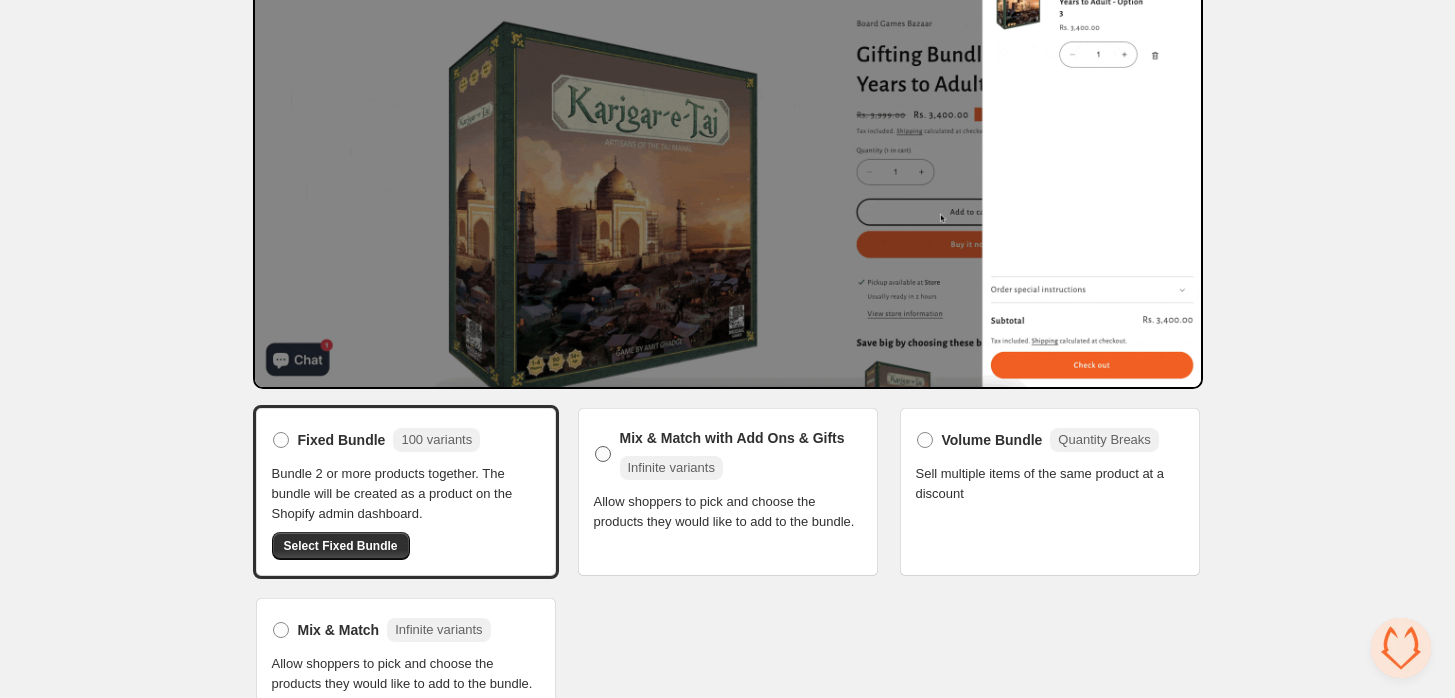 scroll, scrollTop: 200, scrollLeft: 0, axis: vertical 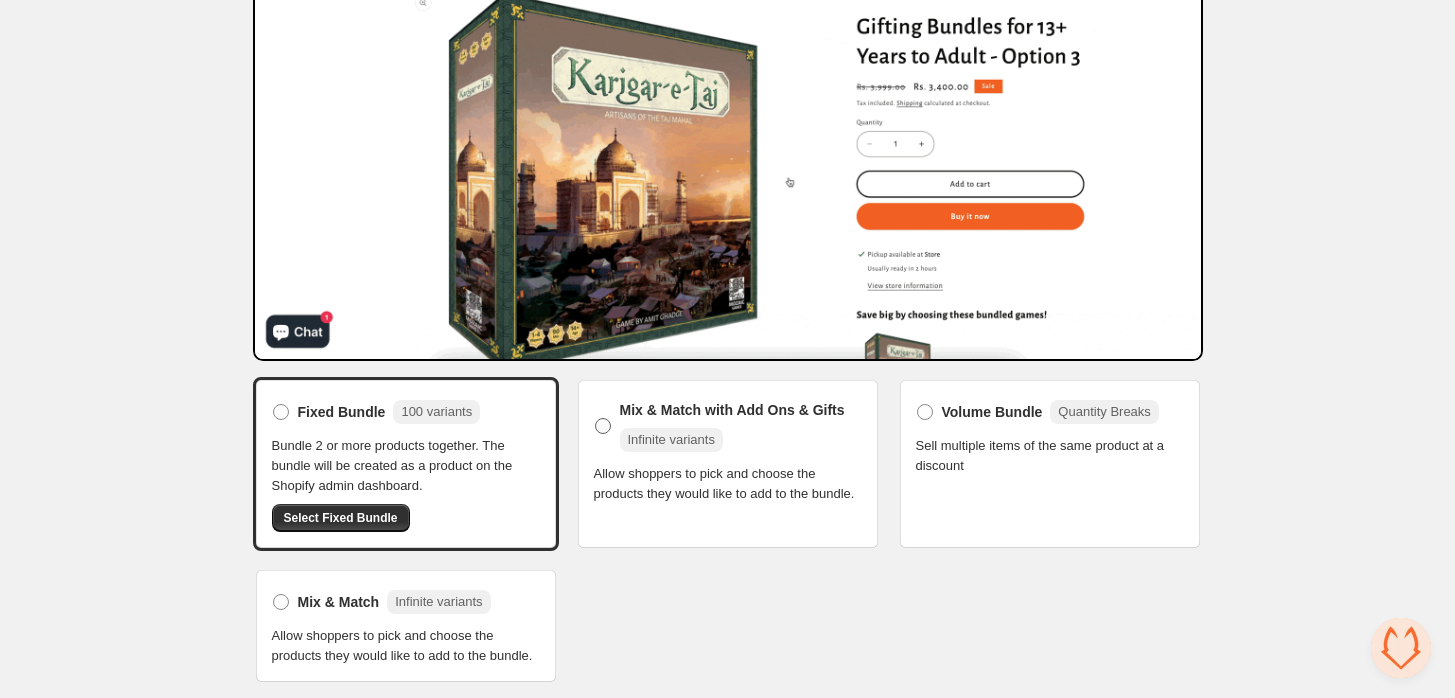 click on "Mix & Match with Add Ons & Gifts Infinite variants" at bounding box center [741, 426] 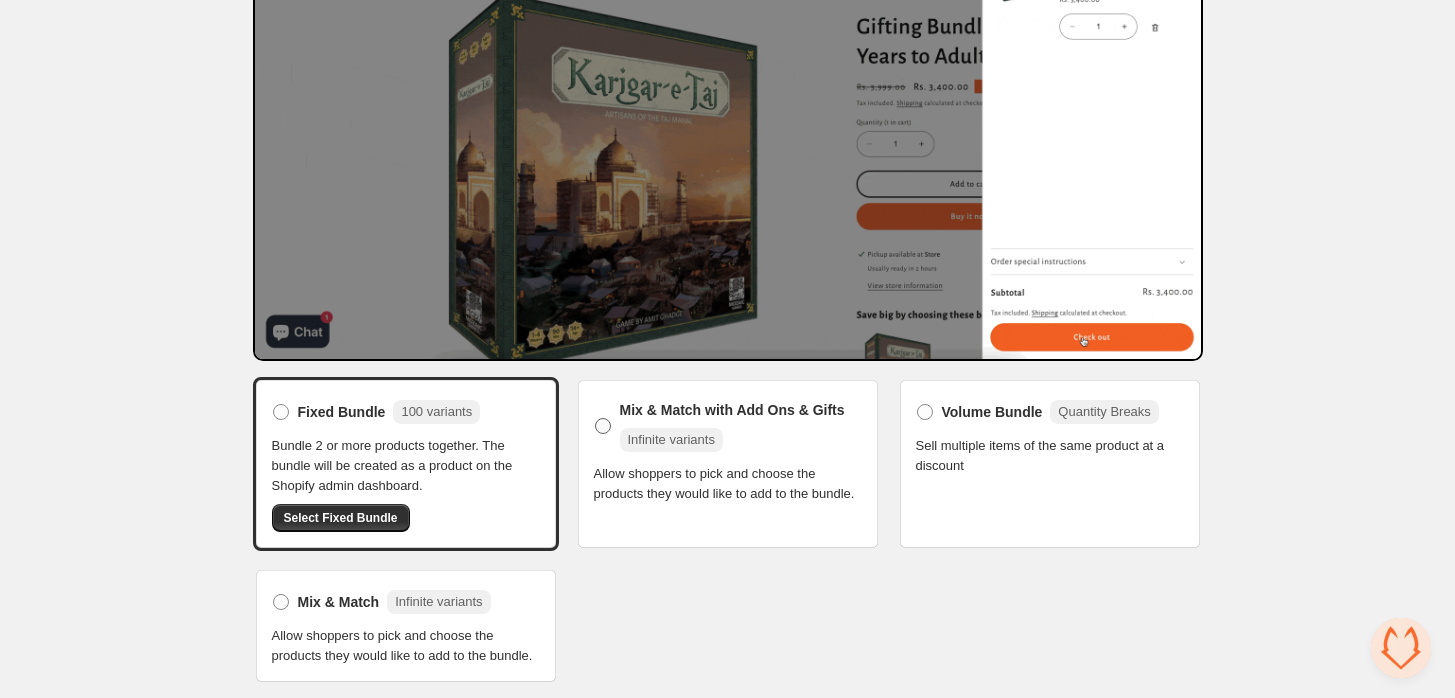 scroll, scrollTop: 193, scrollLeft: 0, axis: vertical 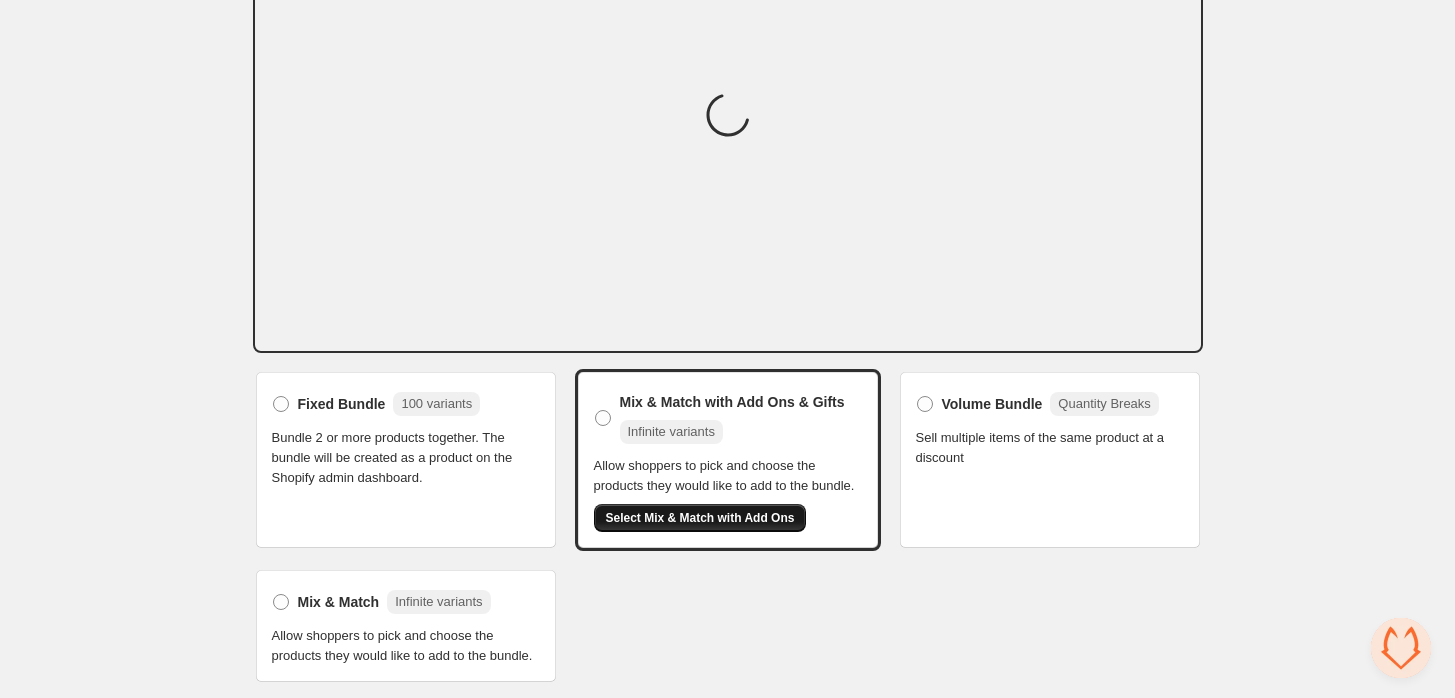 click on "Select Mix & Match with Add Ons" at bounding box center [700, 518] 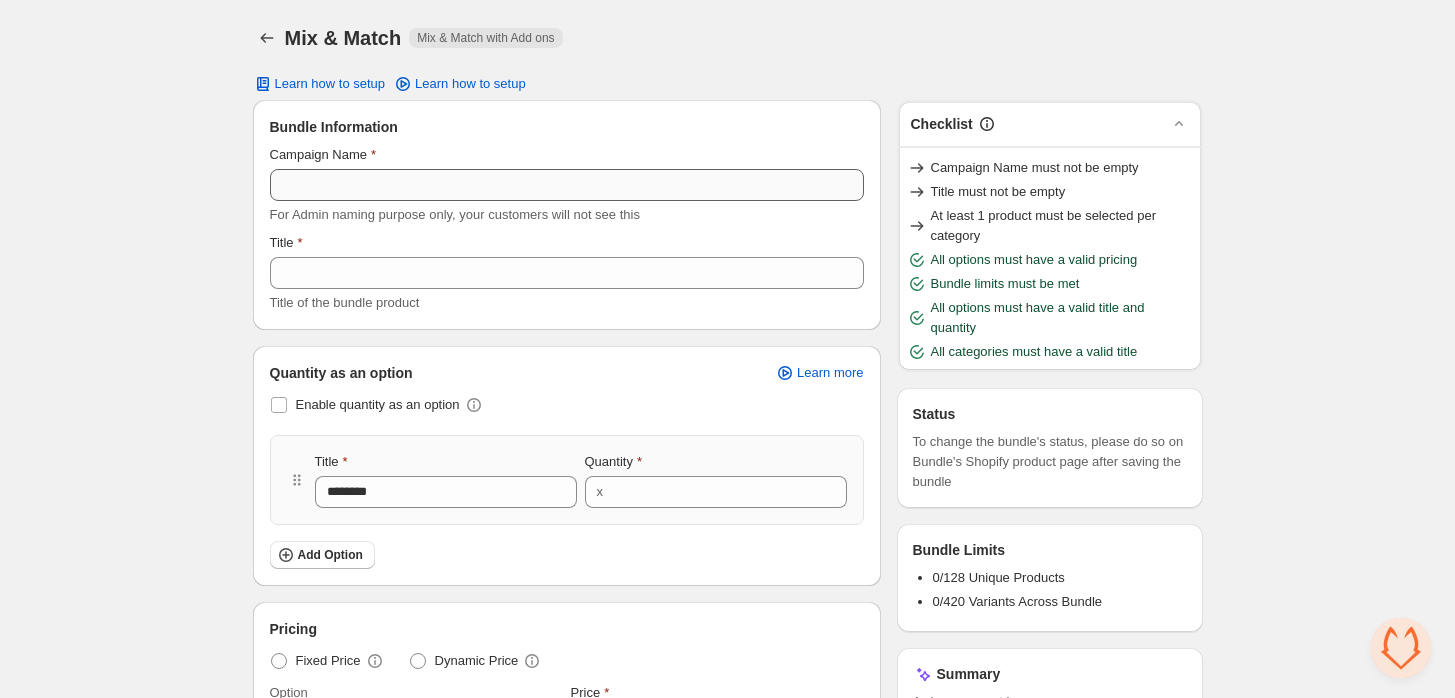 scroll, scrollTop: 111, scrollLeft: 0, axis: vertical 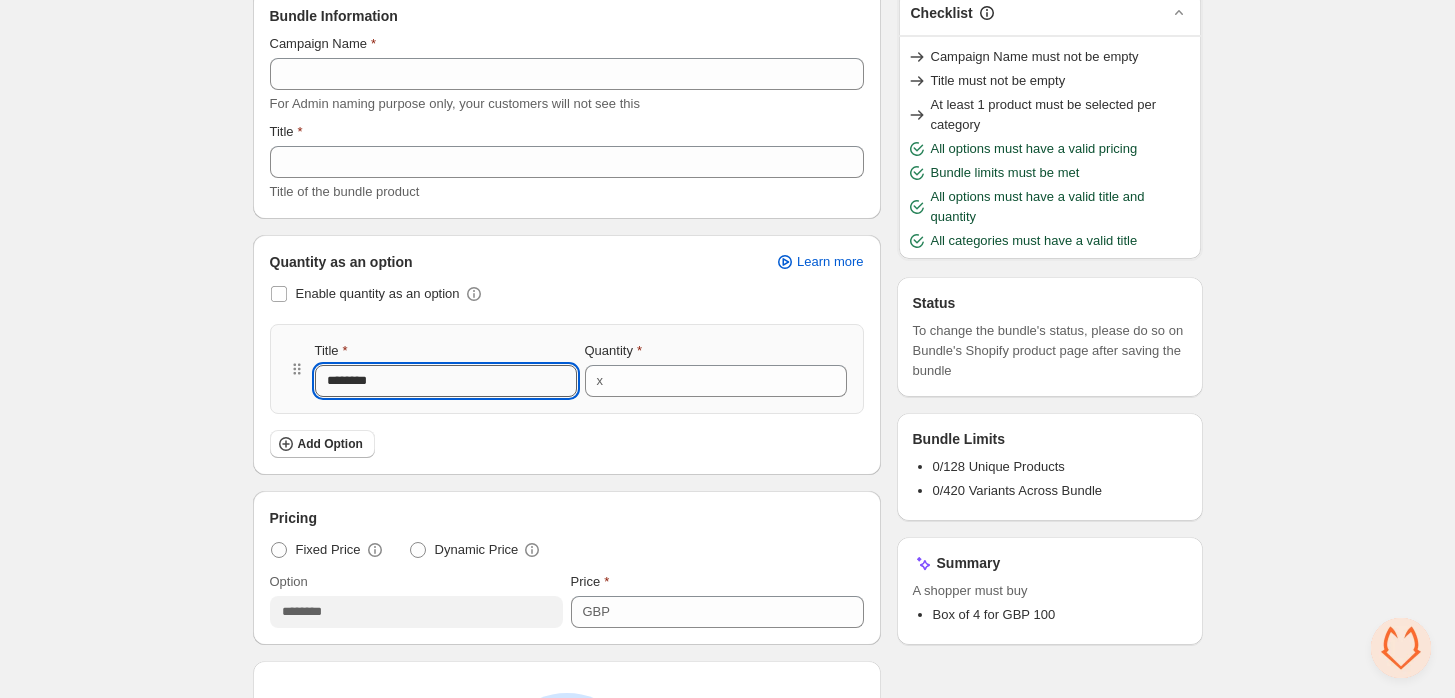 click on "********" at bounding box center [446, 381] 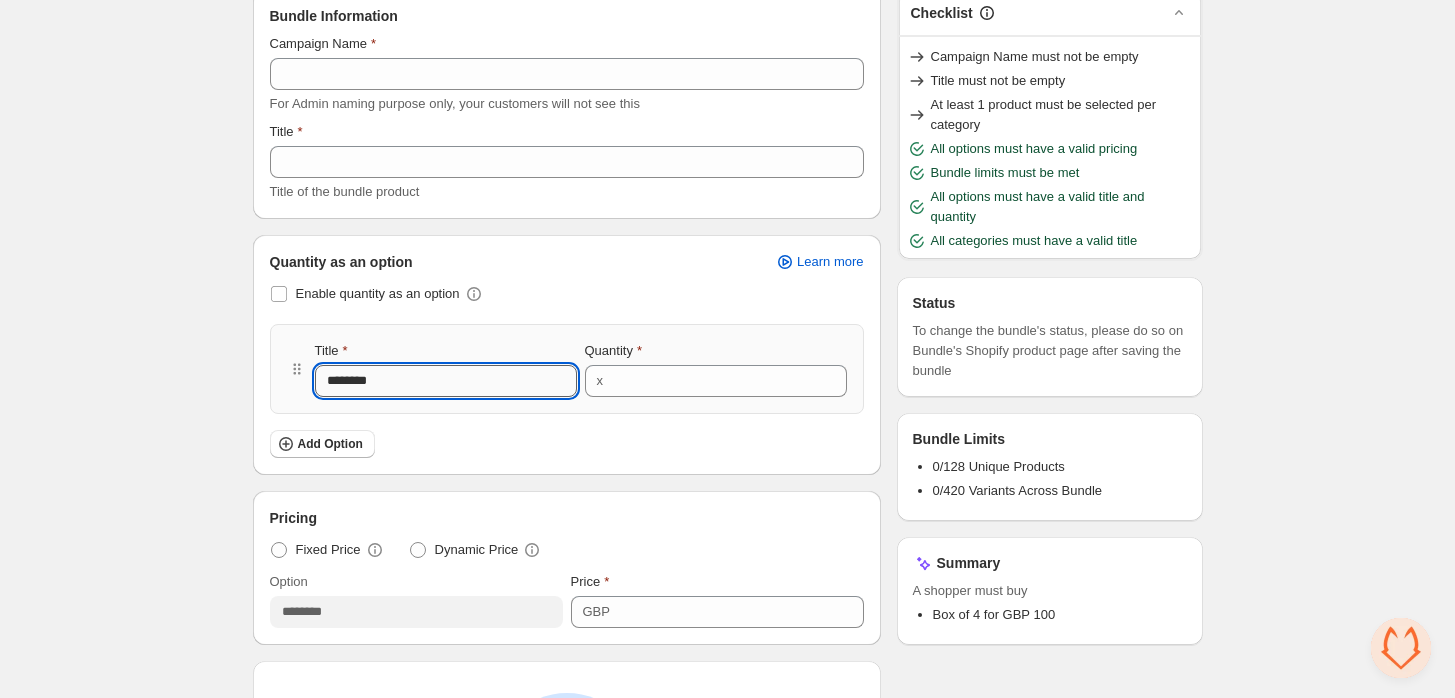 type on "*********" 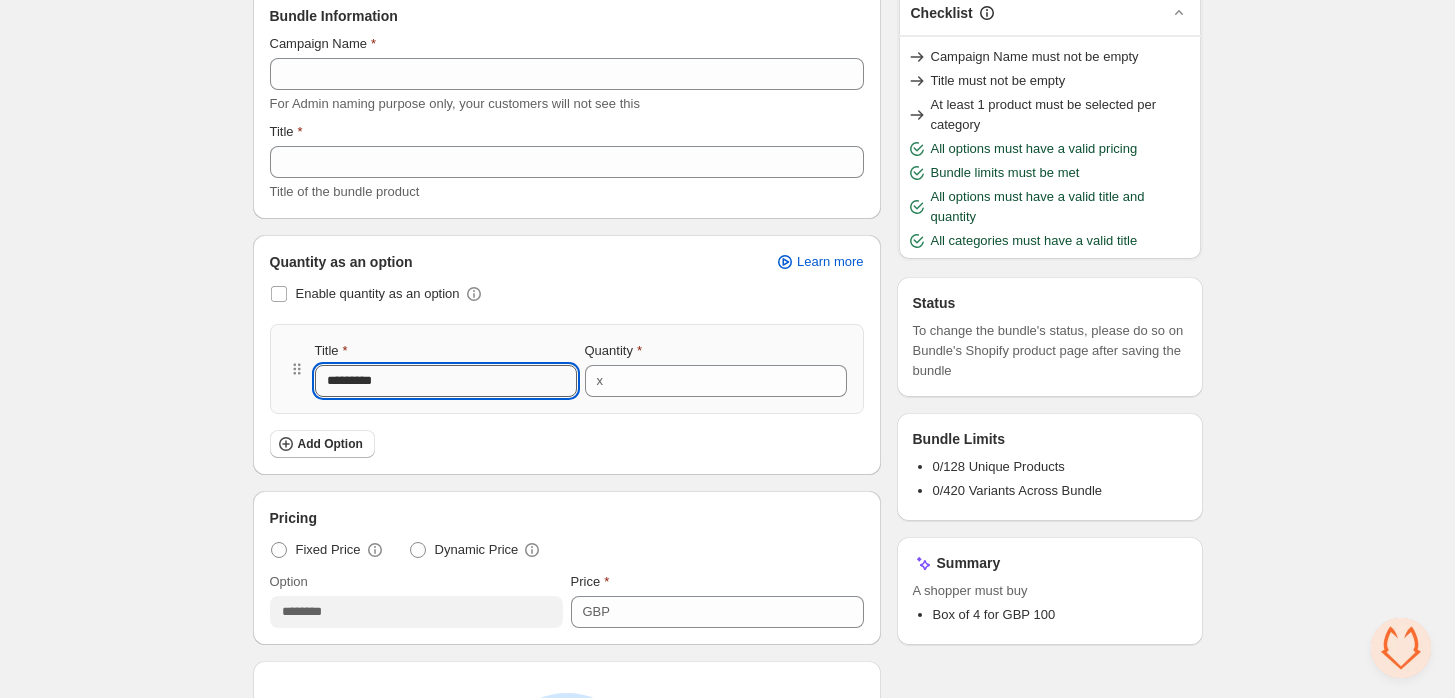 type on "*********" 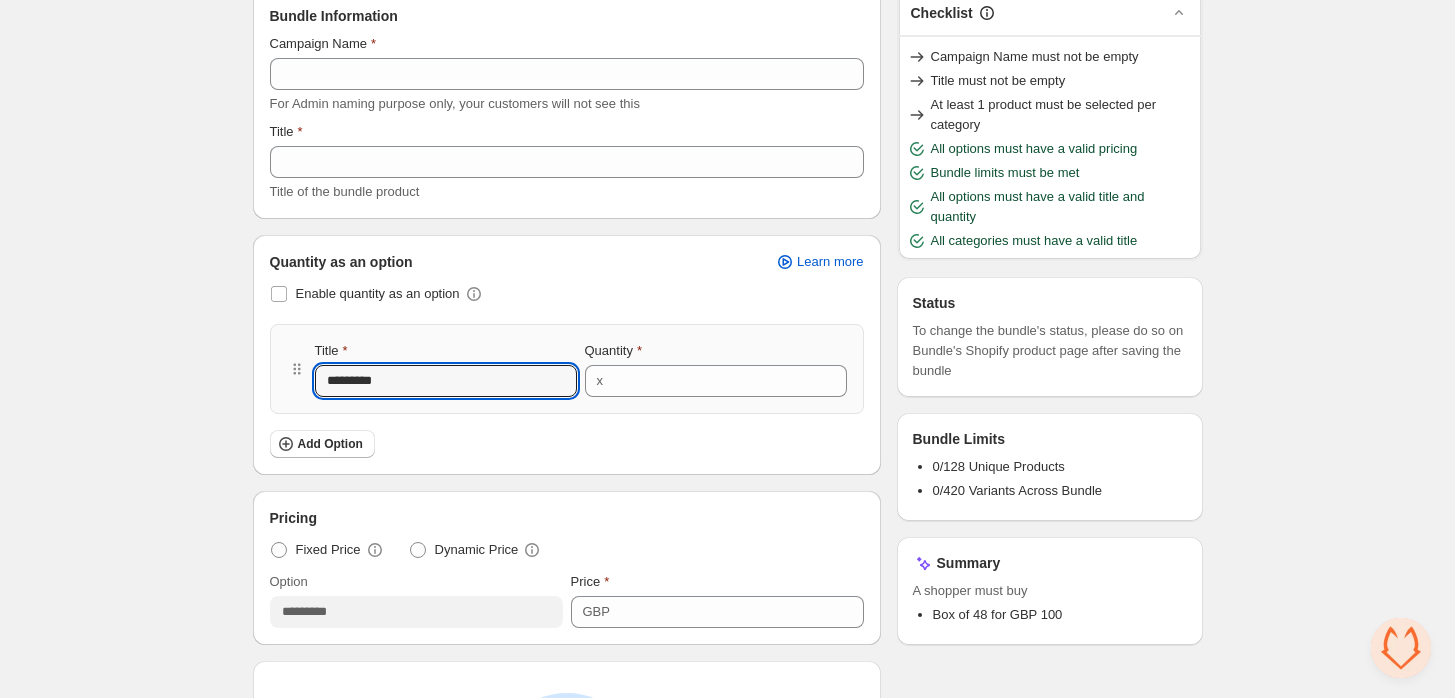 scroll, scrollTop: 222, scrollLeft: 0, axis: vertical 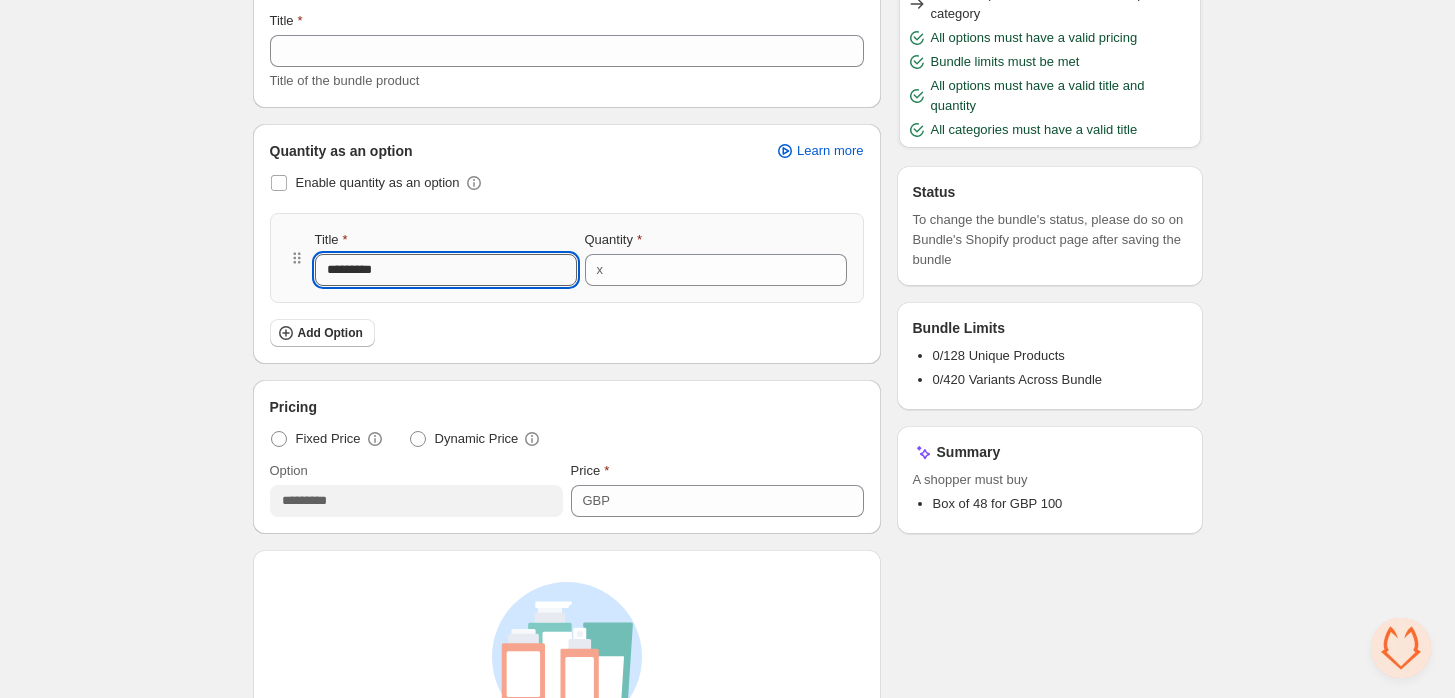 drag, startPoint x: 389, startPoint y: 268, endPoint x: 376, endPoint y: 261, distance: 14.764823 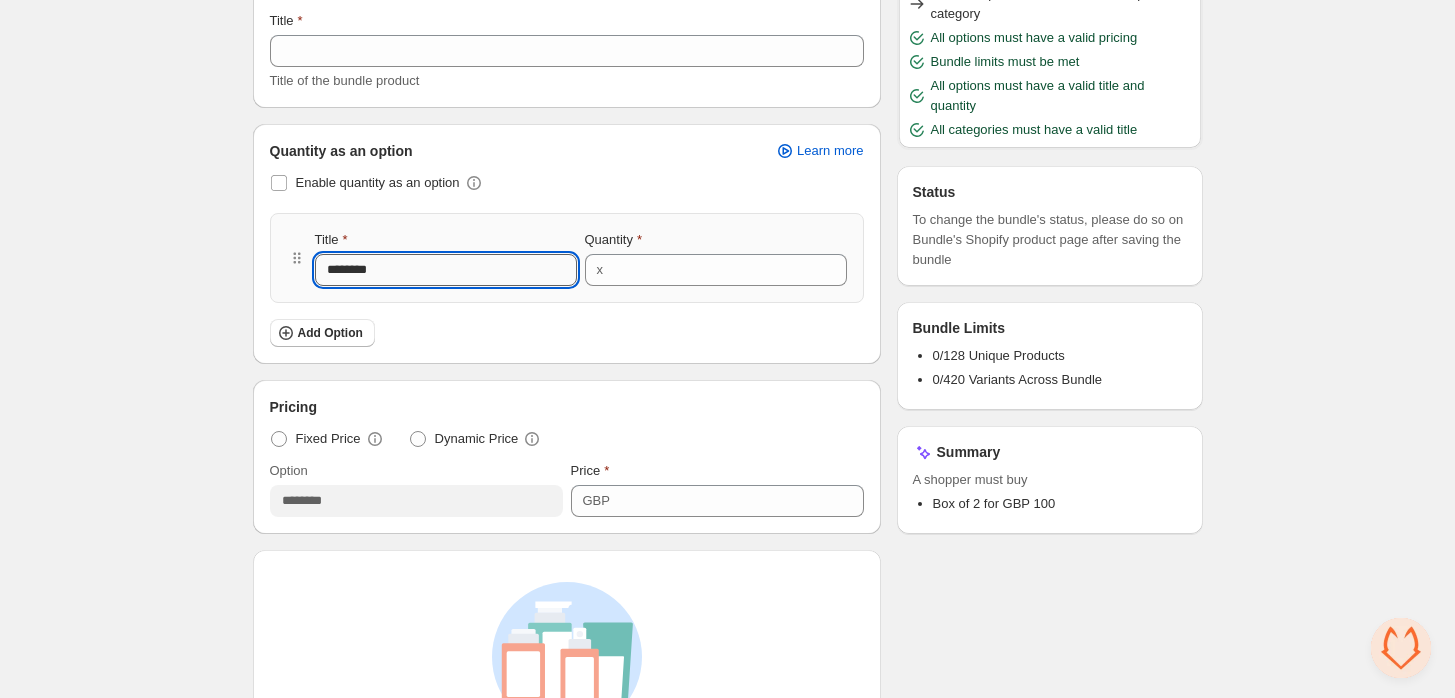 type on "*********" 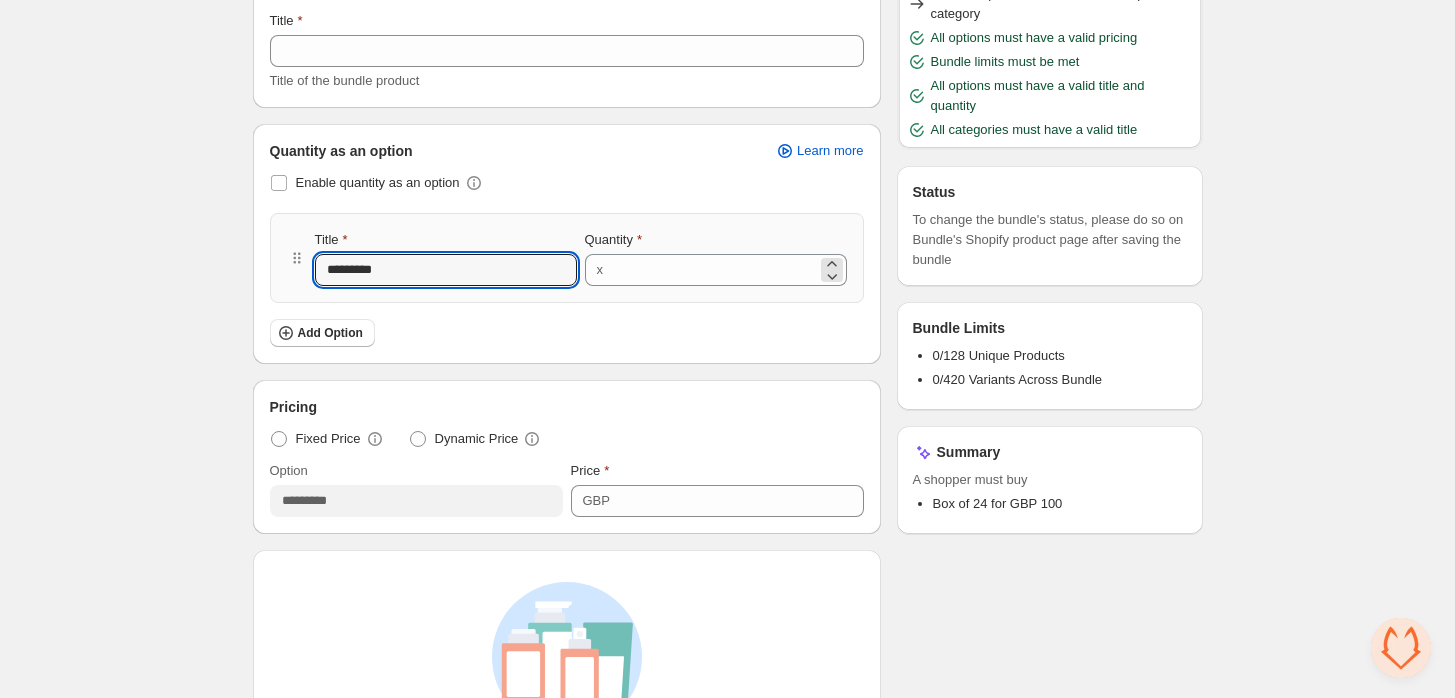 type on "*********" 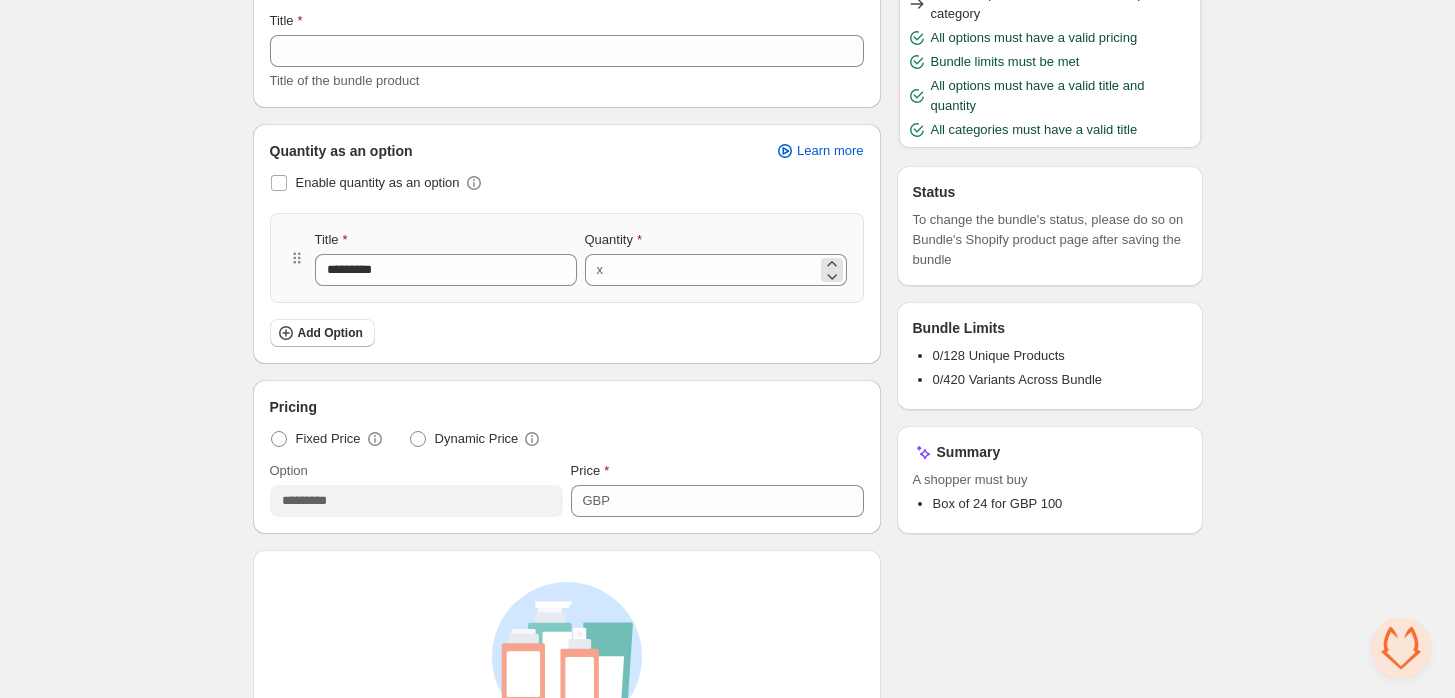 click on "x *" at bounding box center [716, 270] 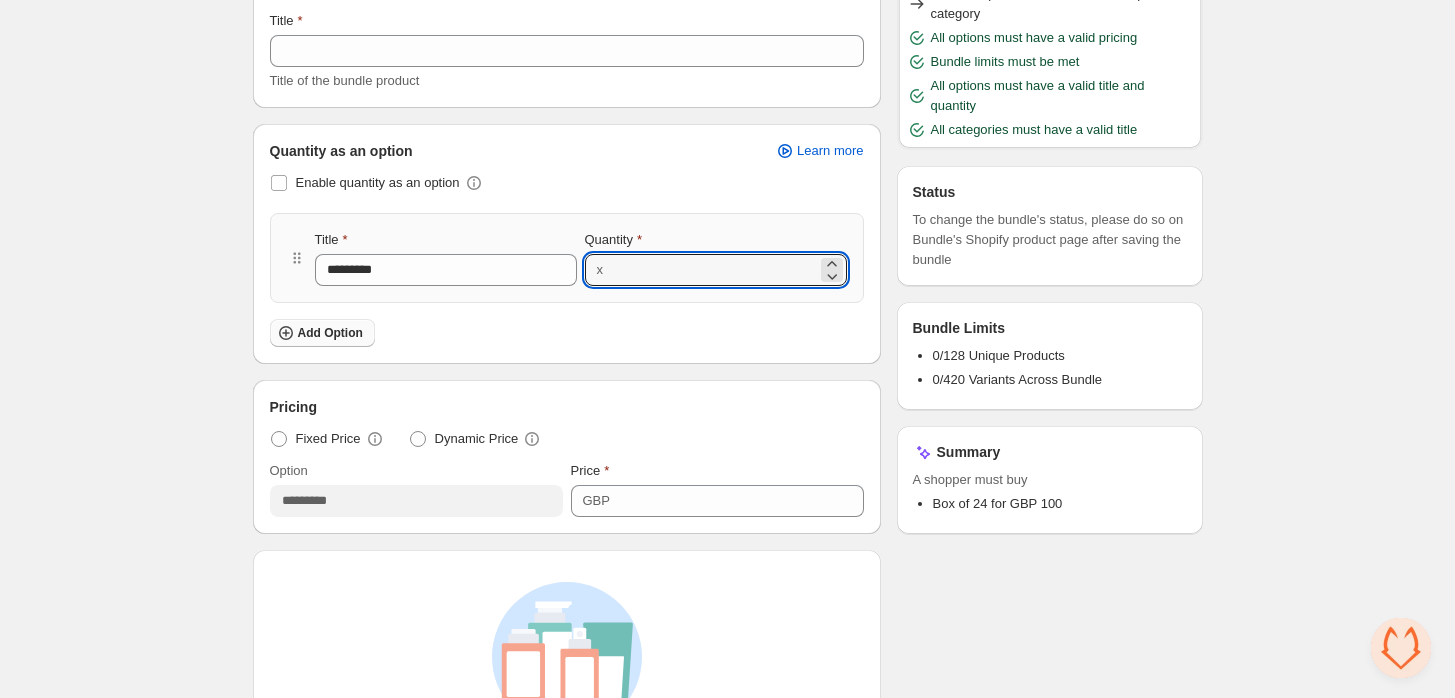 type on "**" 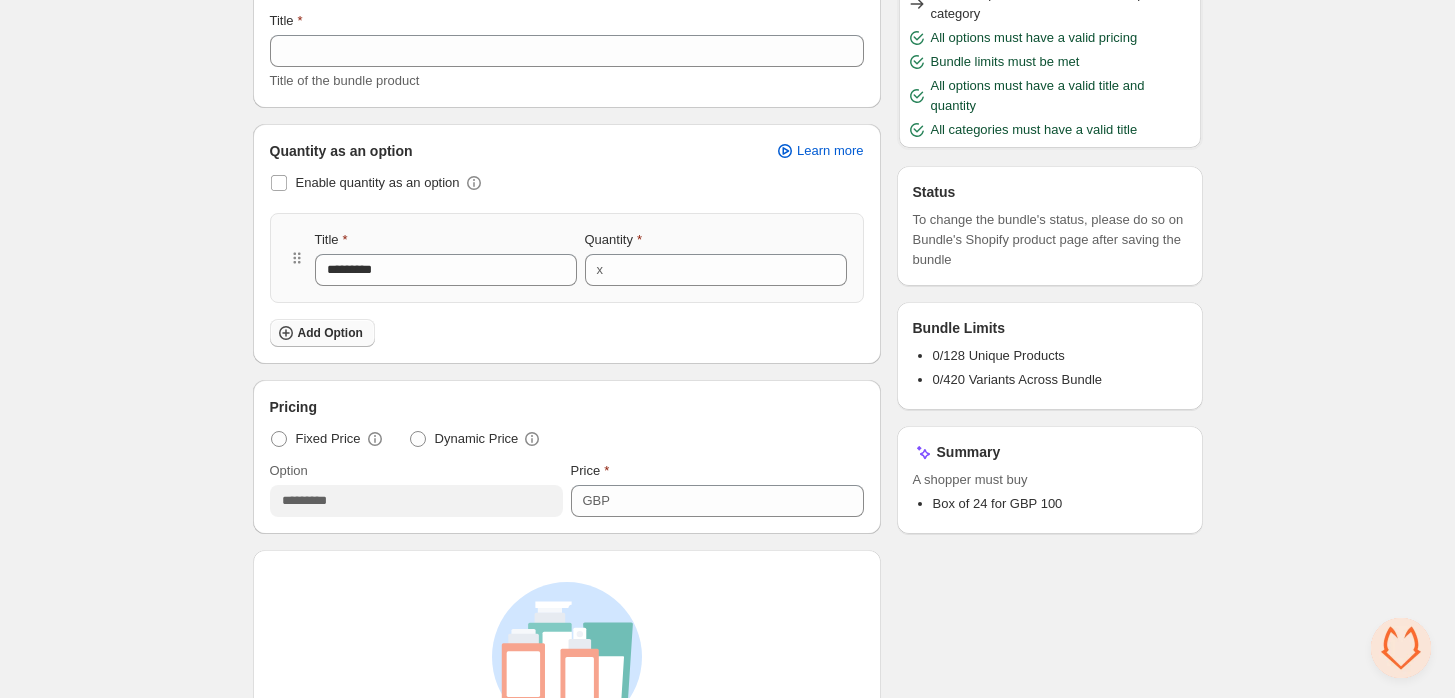 click on "Add Option" at bounding box center (322, 333) 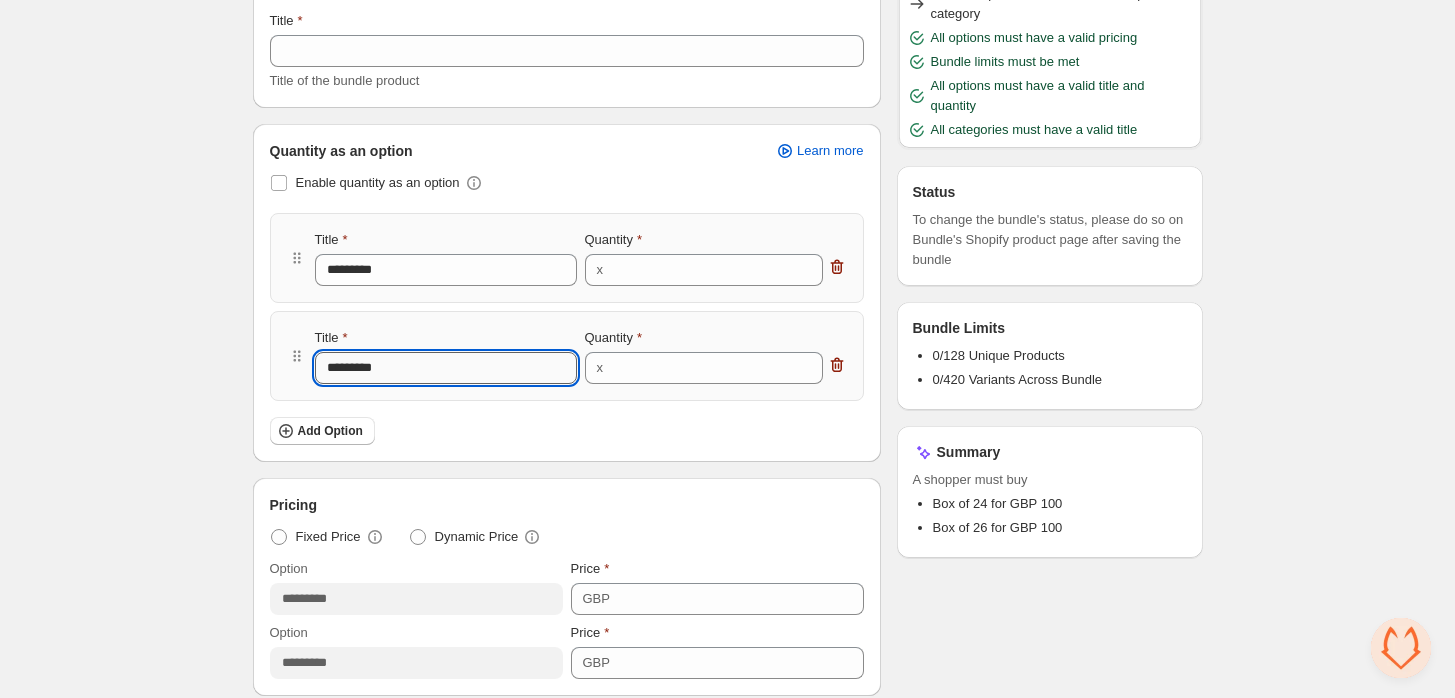 click on "*********" at bounding box center [446, 368] 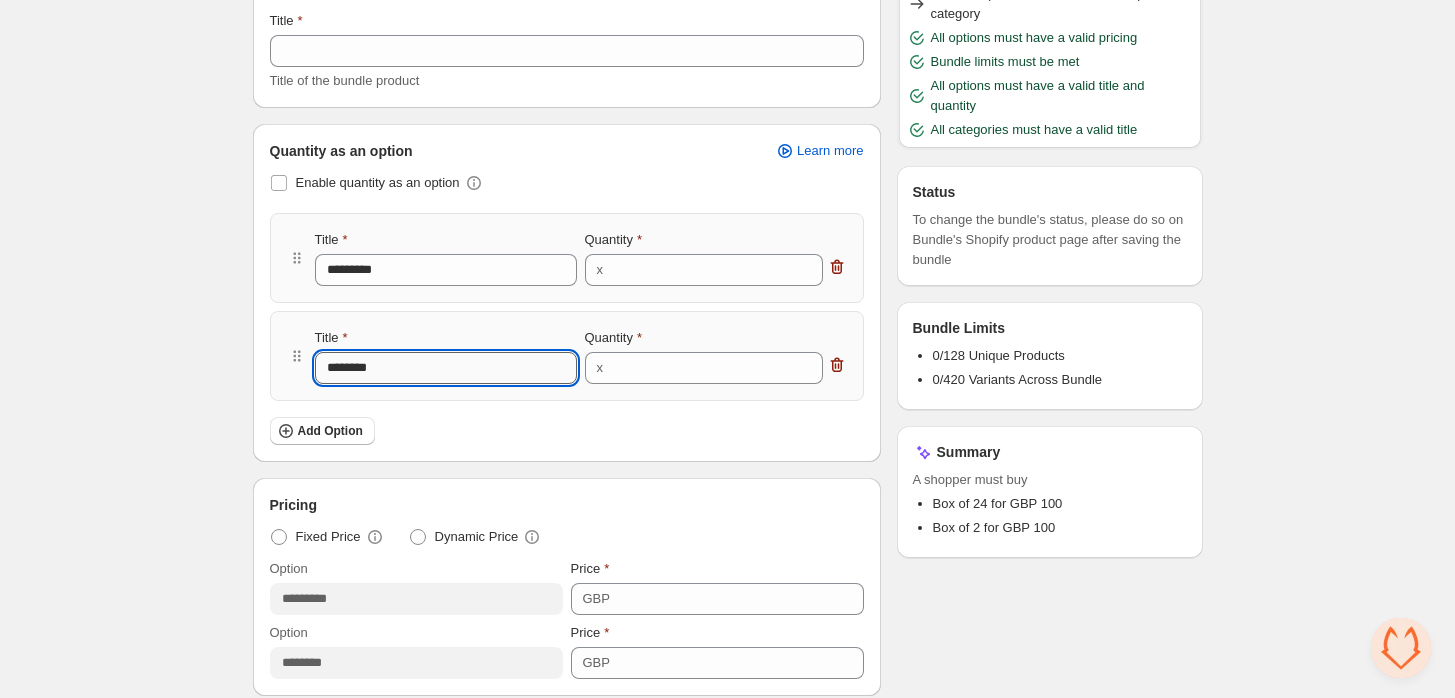 type on "******" 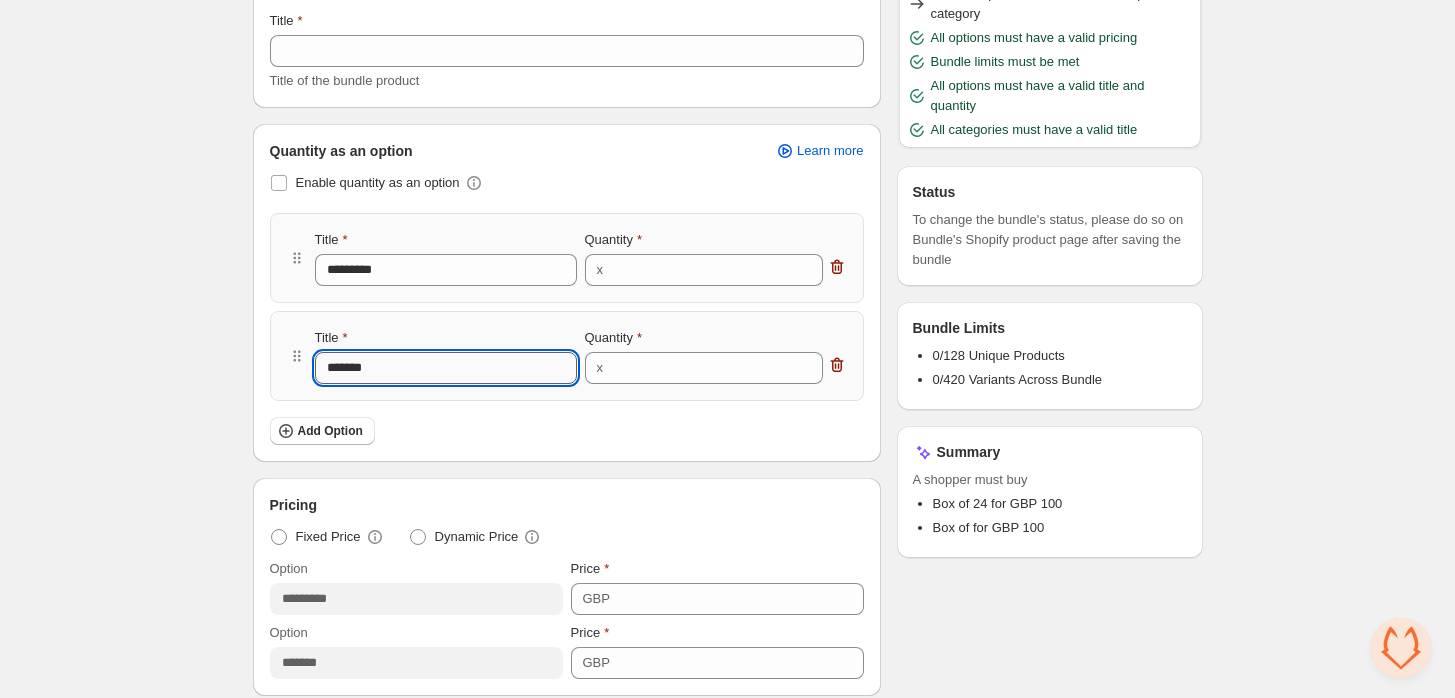 type on "********" 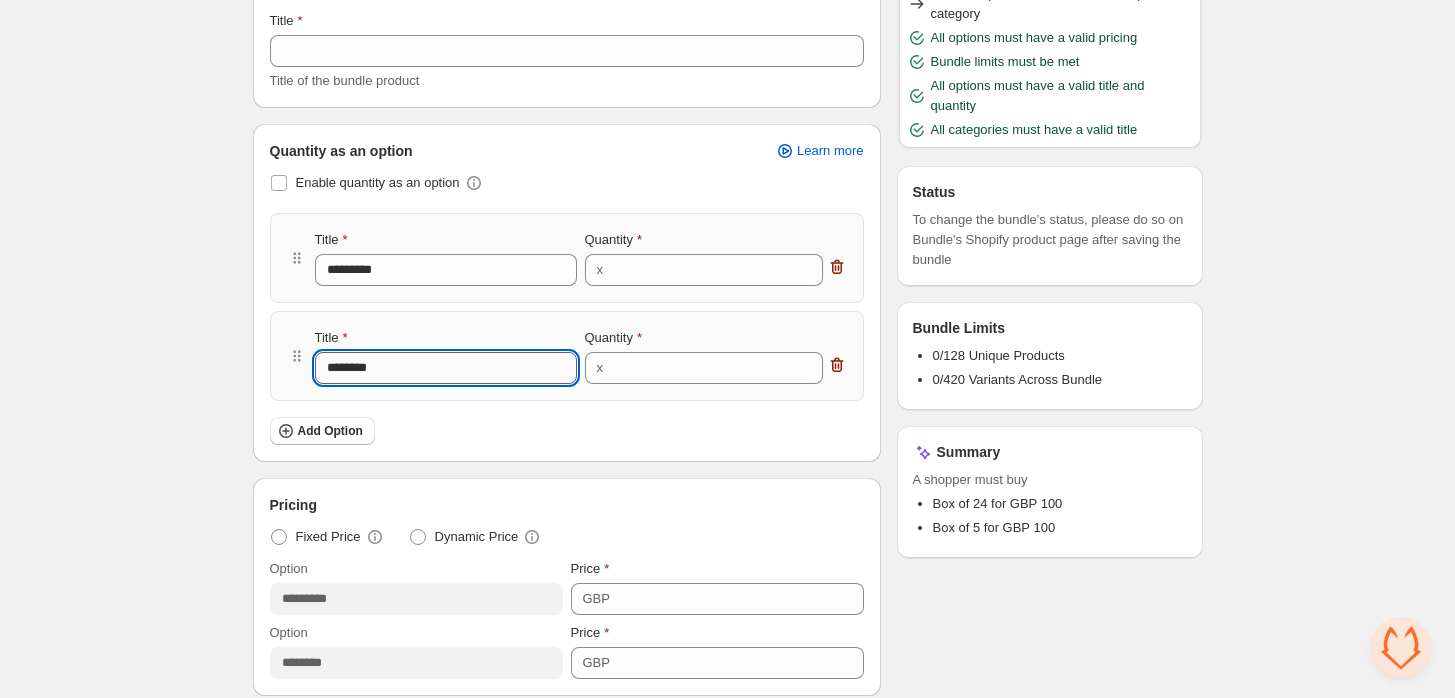 type on "*********" 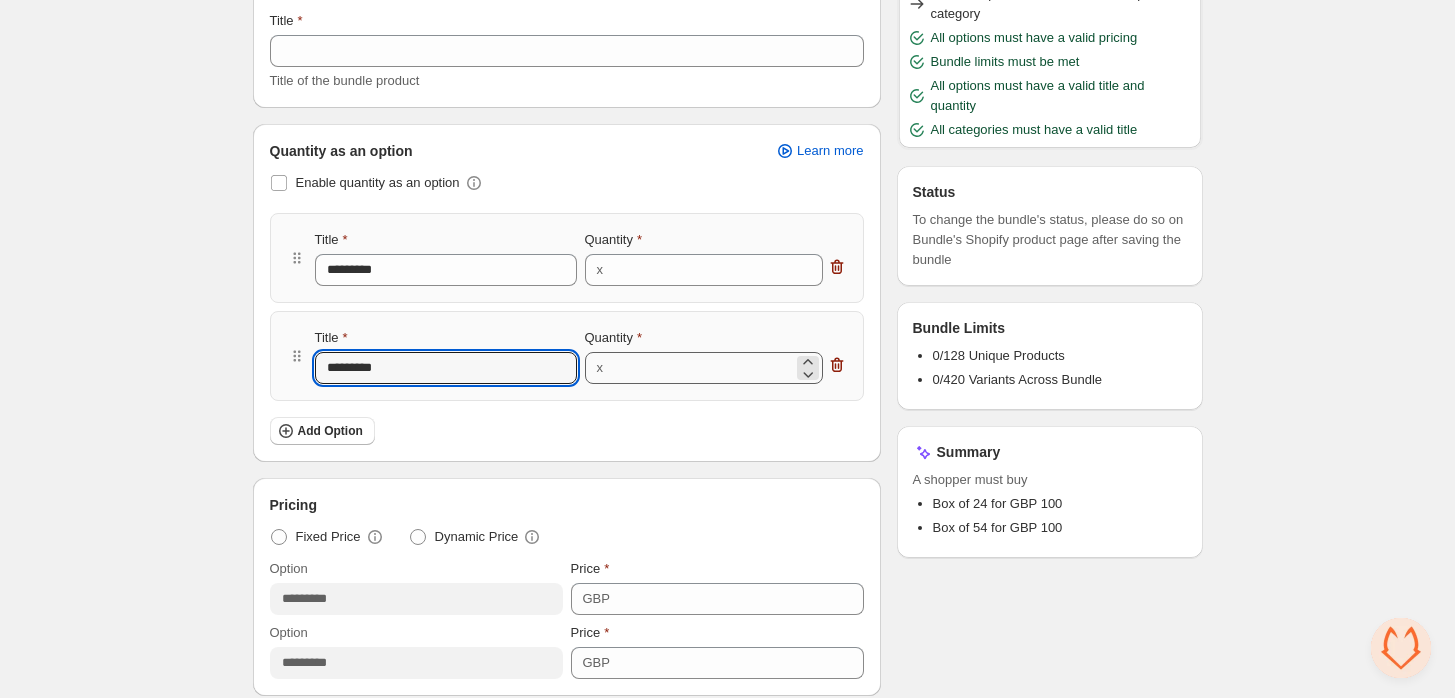type on "*********" 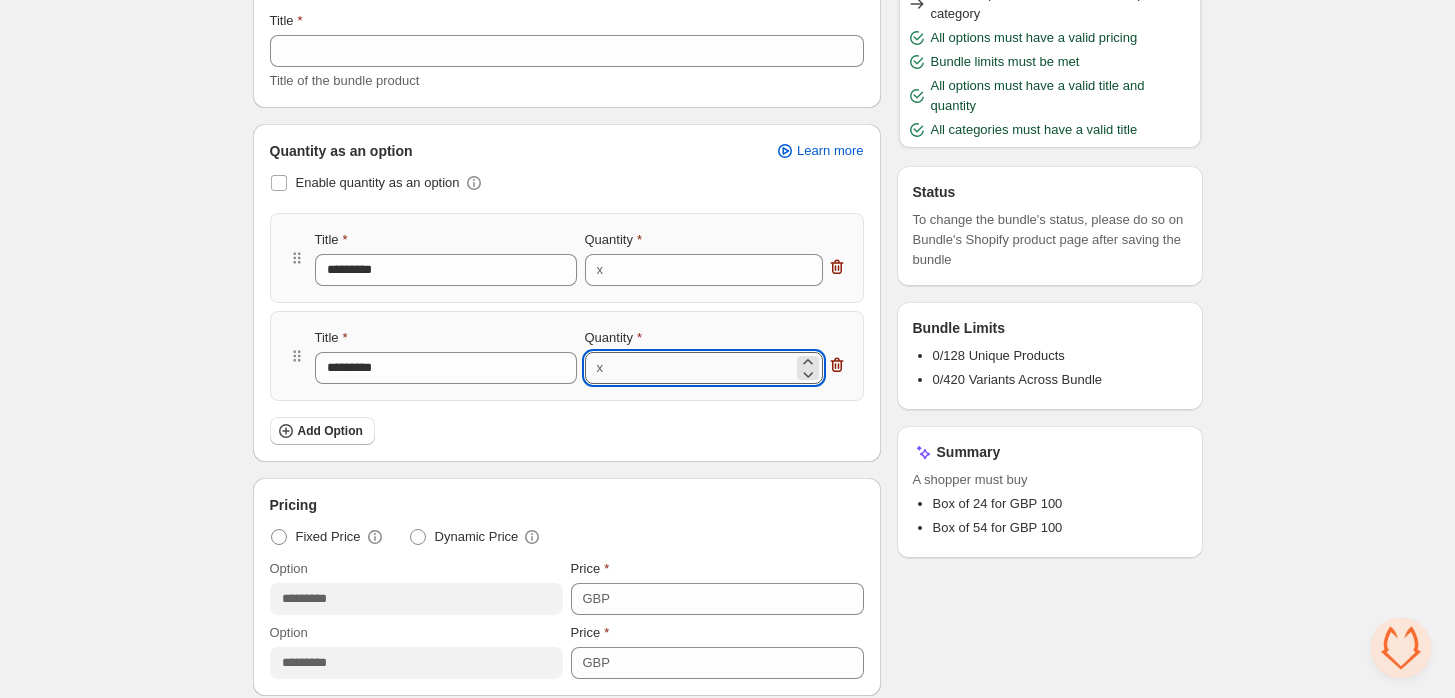 click on "**" at bounding box center (701, 368) 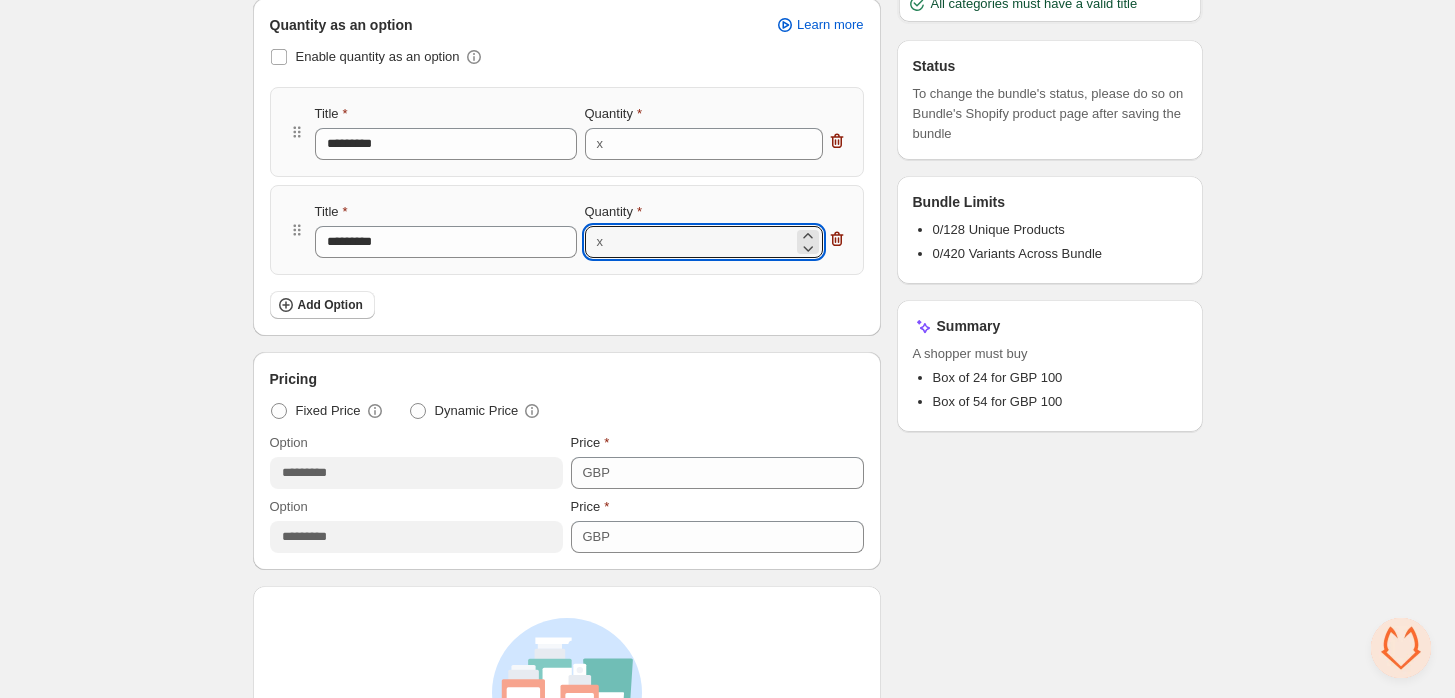 scroll, scrollTop: 444, scrollLeft: 0, axis: vertical 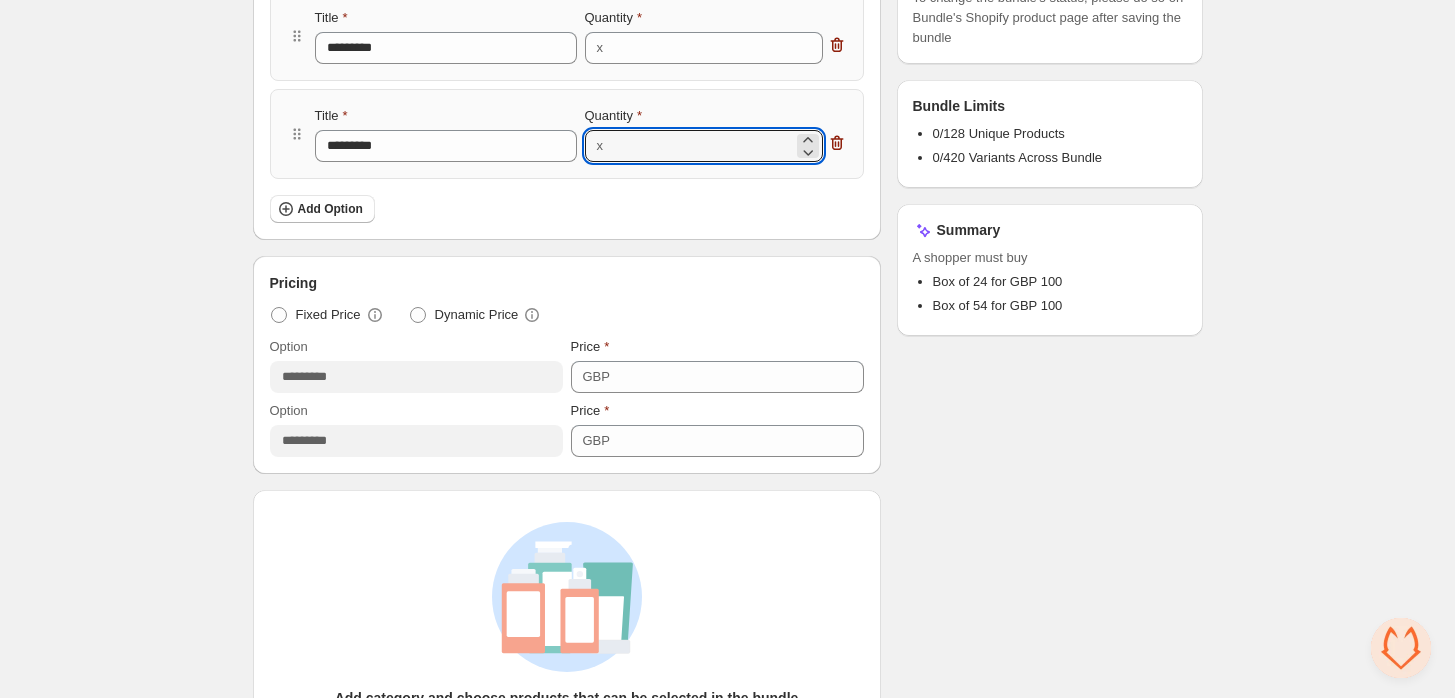 type on "**" 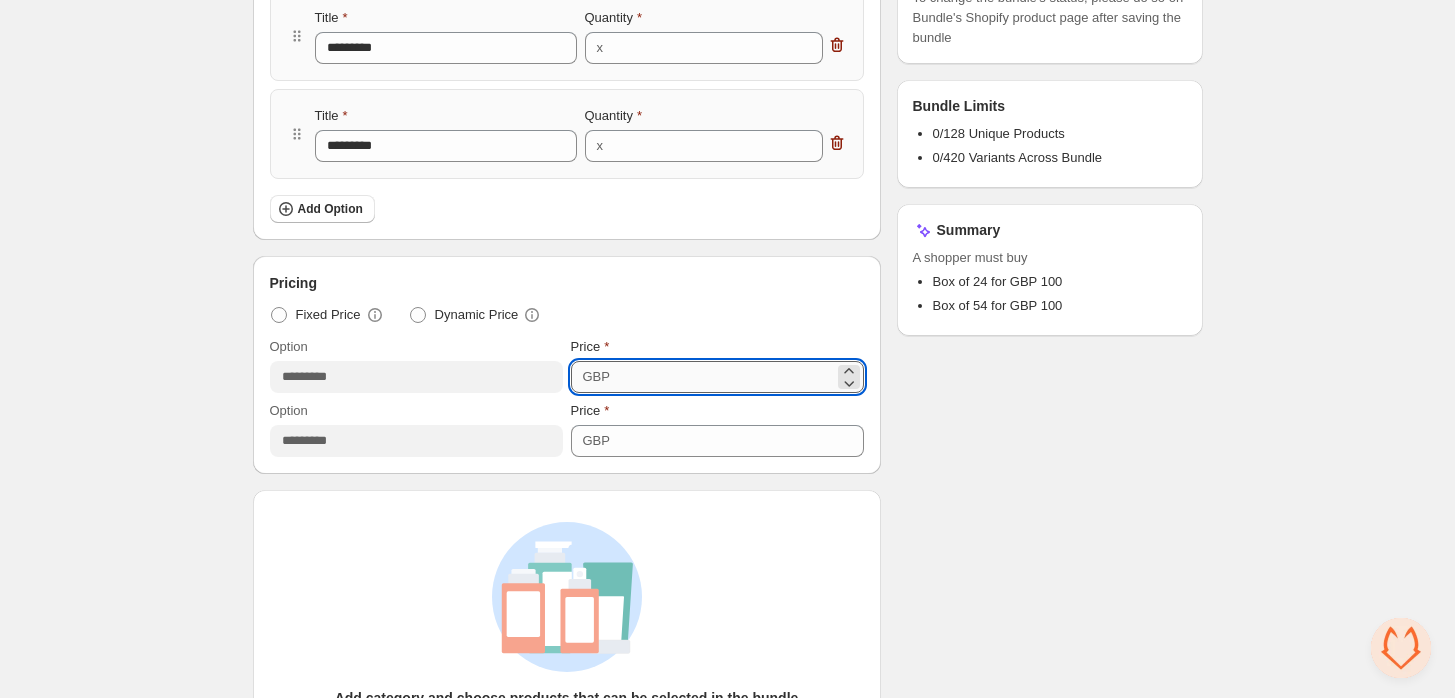 click on "***" at bounding box center [725, 377] 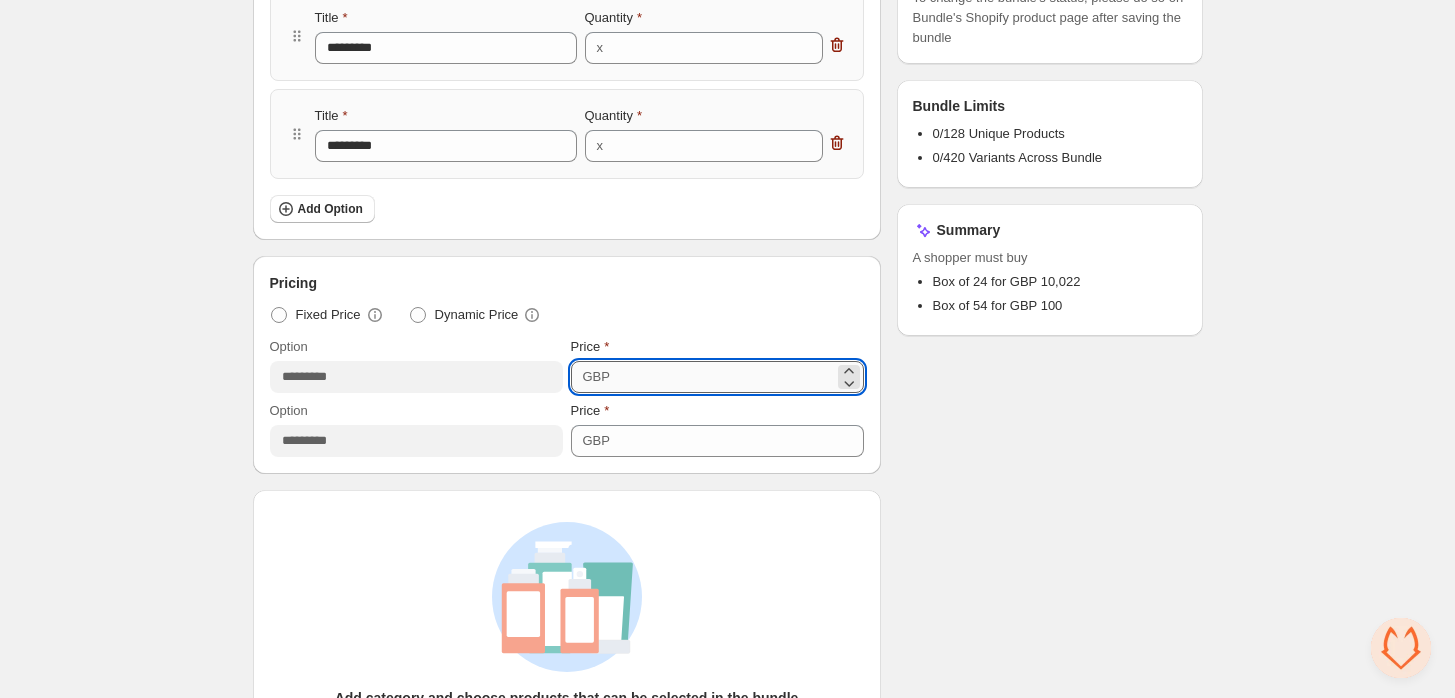 click on "*****" at bounding box center [725, 377] 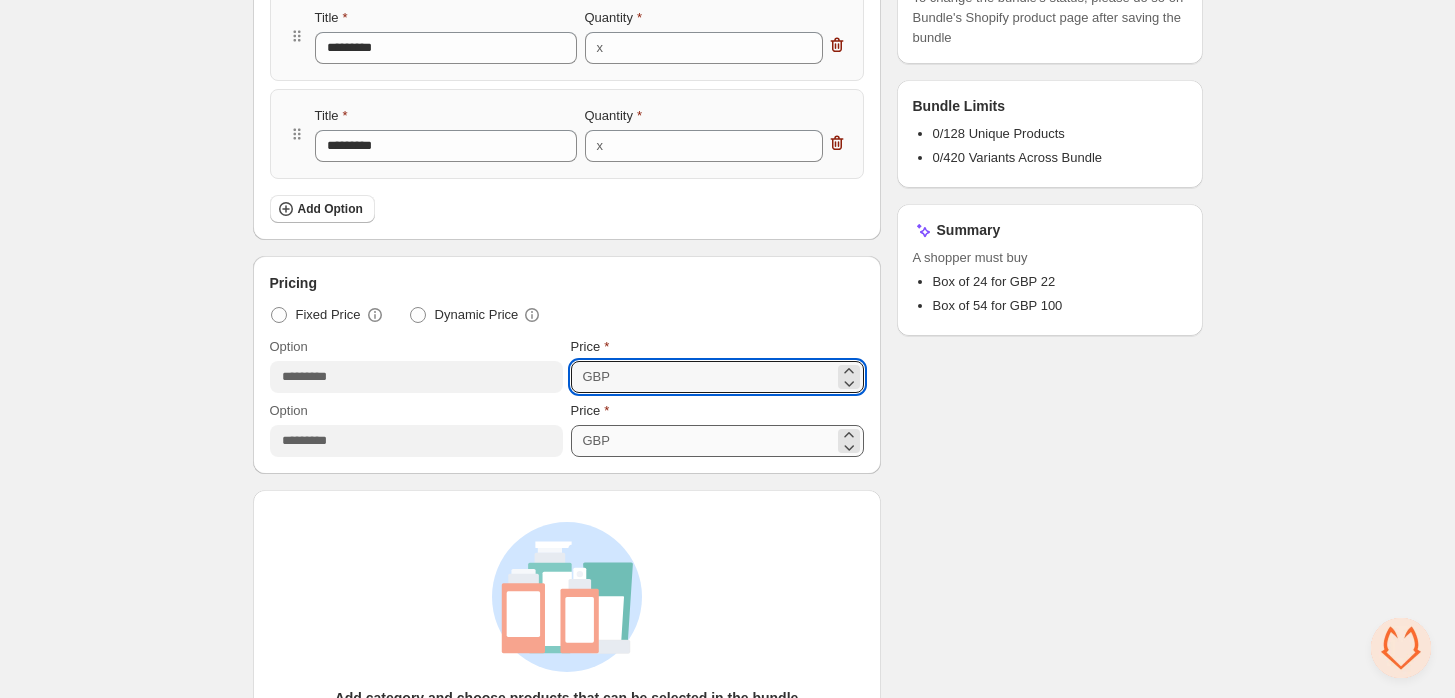 type on "**" 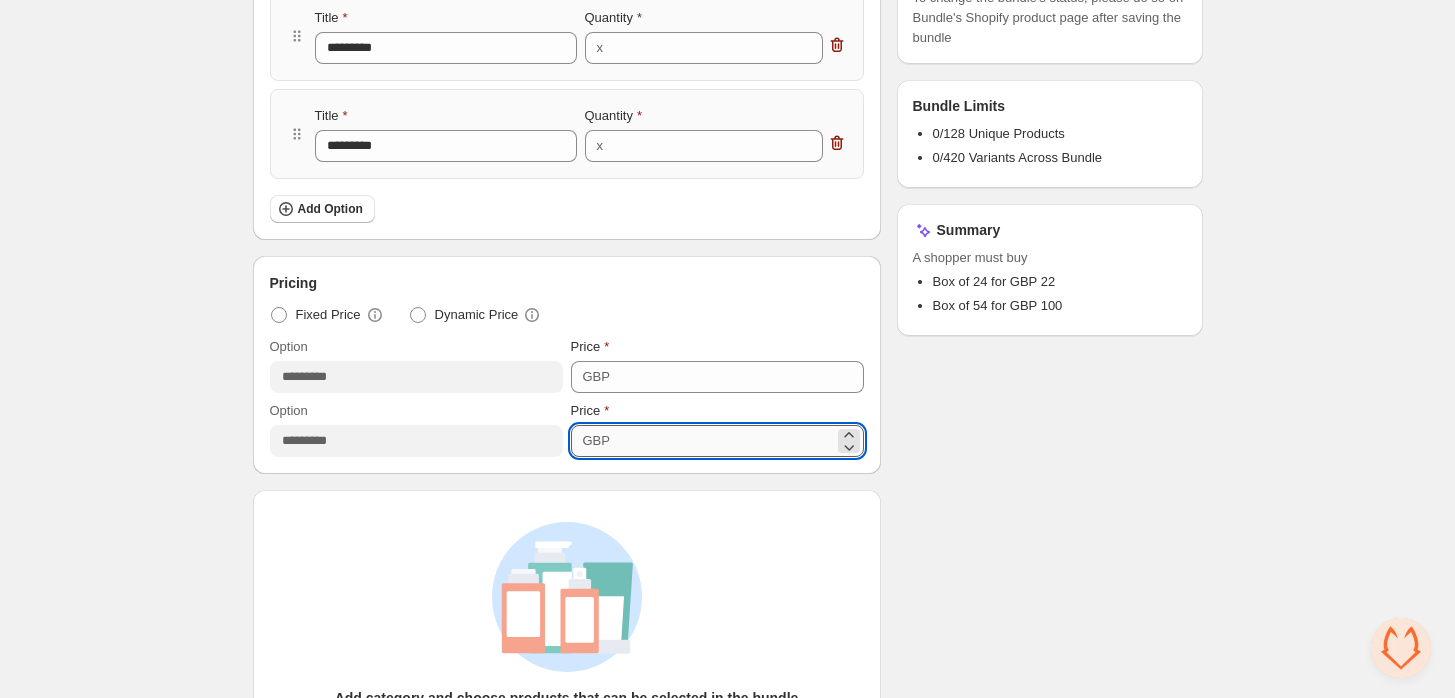 click on "***" at bounding box center [725, 441] 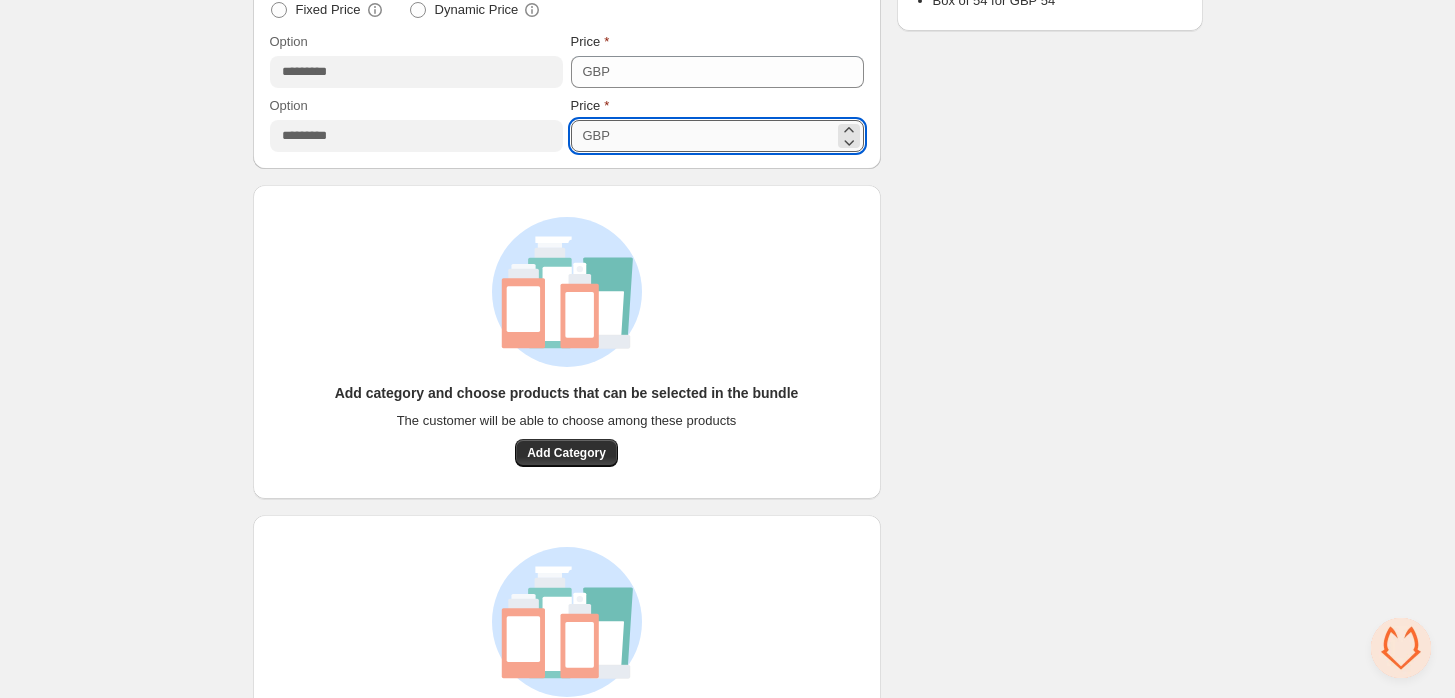 scroll, scrollTop: 777, scrollLeft: 0, axis: vertical 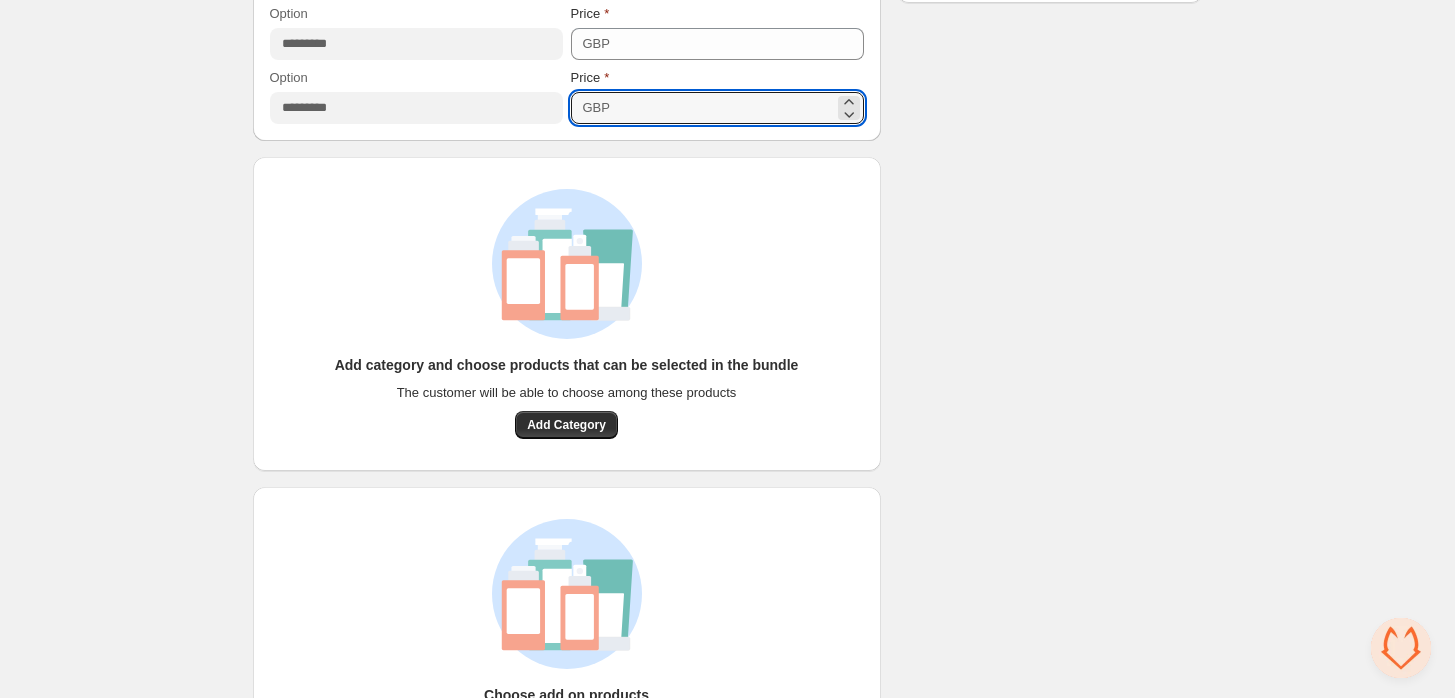 type on "**" 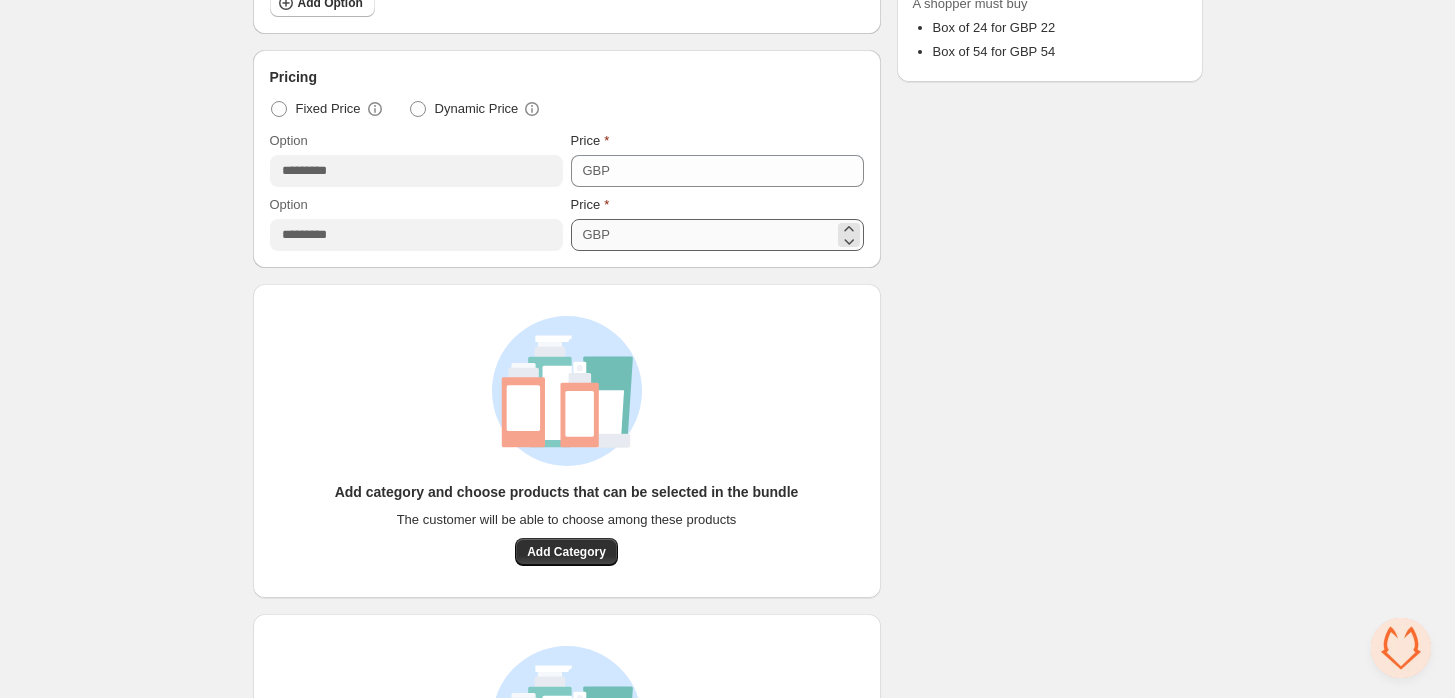 scroll, scrollTop: 1140, scrollLeft: 0, axis: vertical 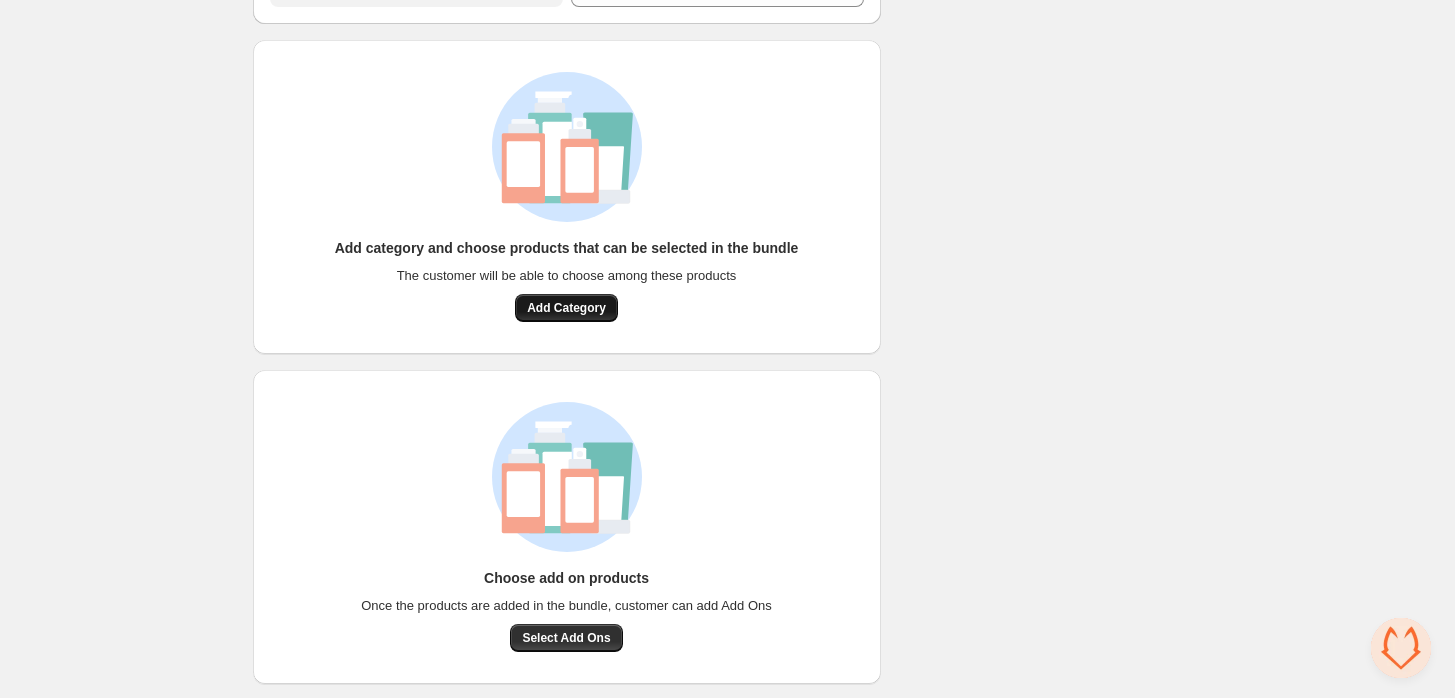 click on "Add Category" at bounding box center (566, 308) 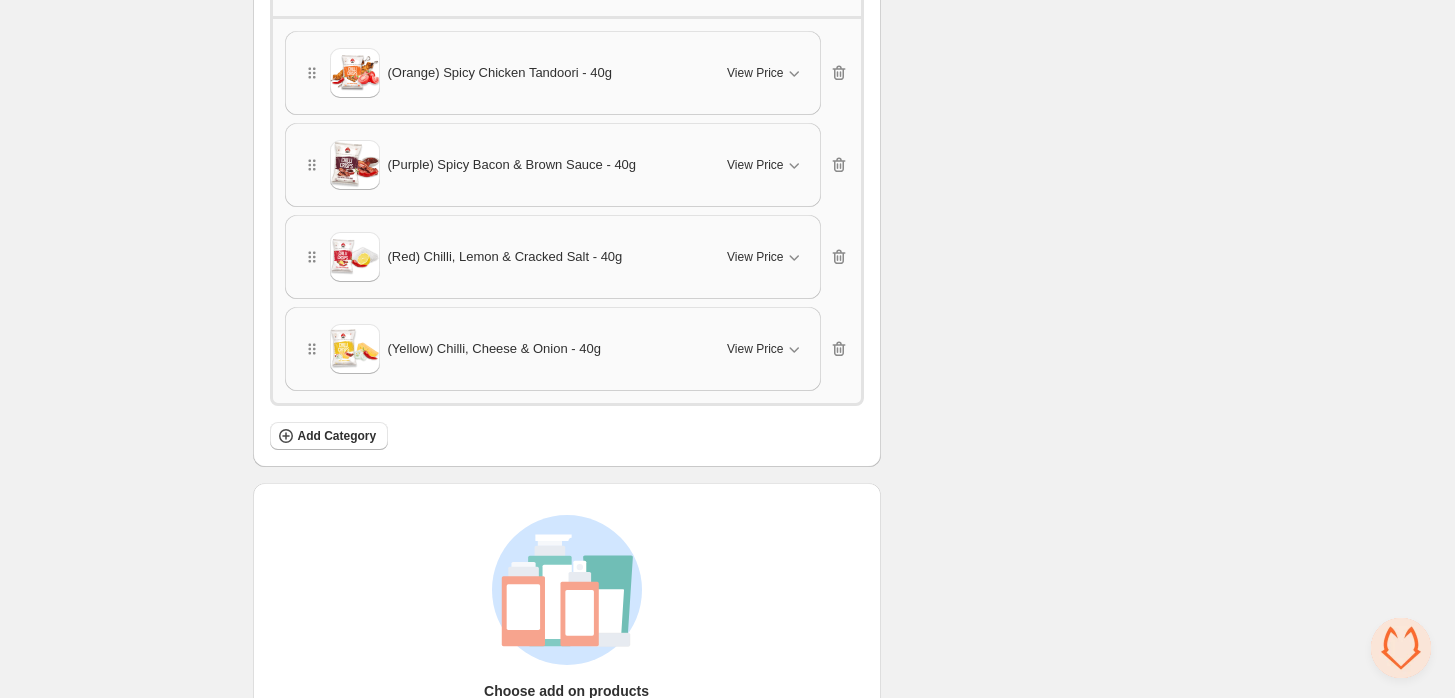 scroll, scrollTop: 1349, scrollLeft: 0, axis: vertical 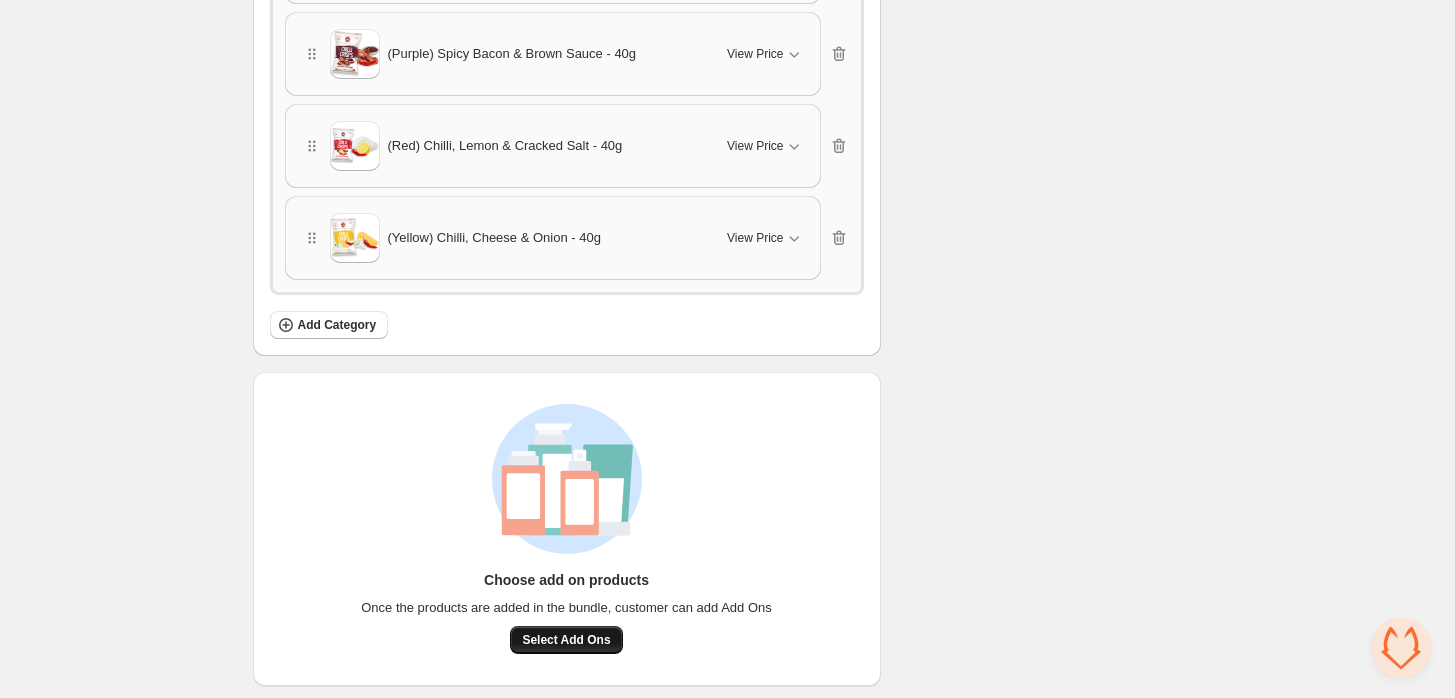 click on "Select Add Ons" at bounding box center [566, 640] 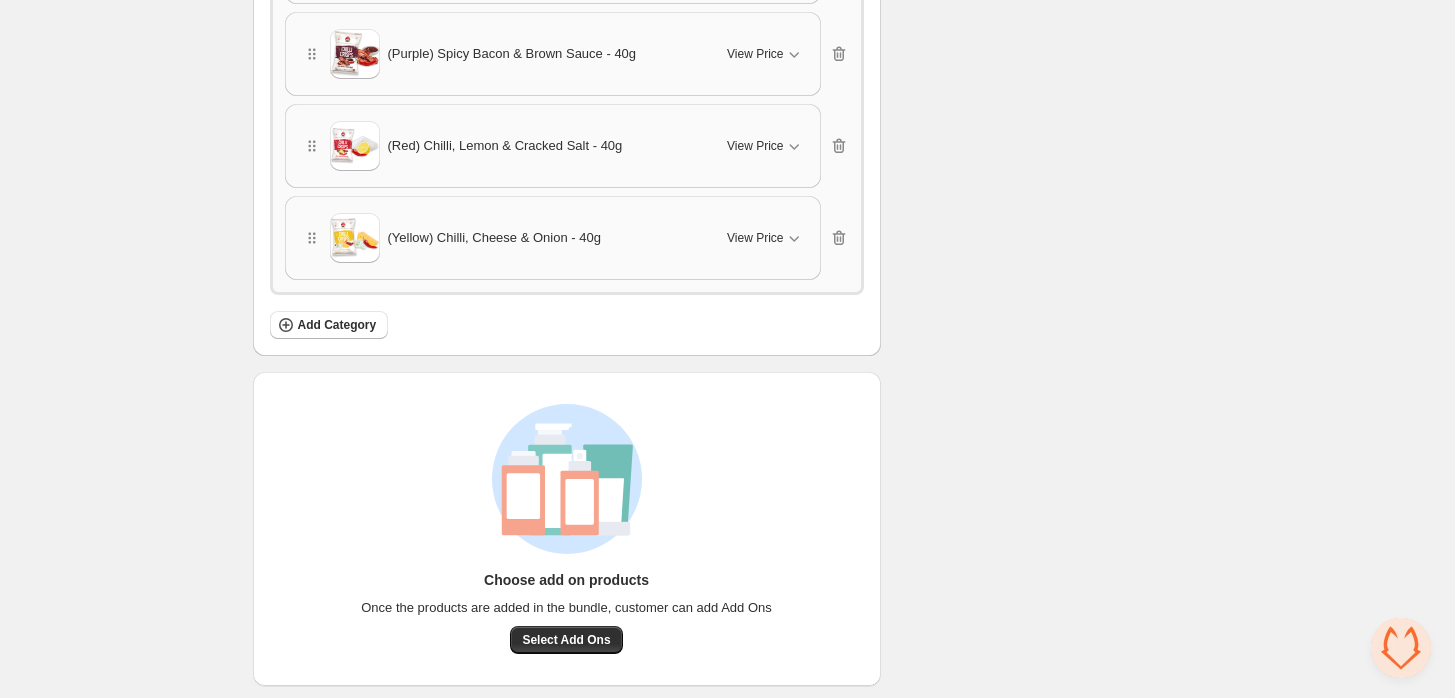 click on "Checklist Campaign Name must not be empty Title must not be empty At least 1 product must be selected per category All options must have a valid pricing Bundle limits must be met All options must have a valid title and quantity All categories must have a valid title Status To change the bundle's status, please do so on Bundle's Shopify product page after saving the bundle Bundle Limits 4/128 Unique Products 4/420 Variants Across Bundle Summary A shopper must buy Box of 24 for GBP 22 Box of 54 for GBP 54" at bounding box center (1050, -195) 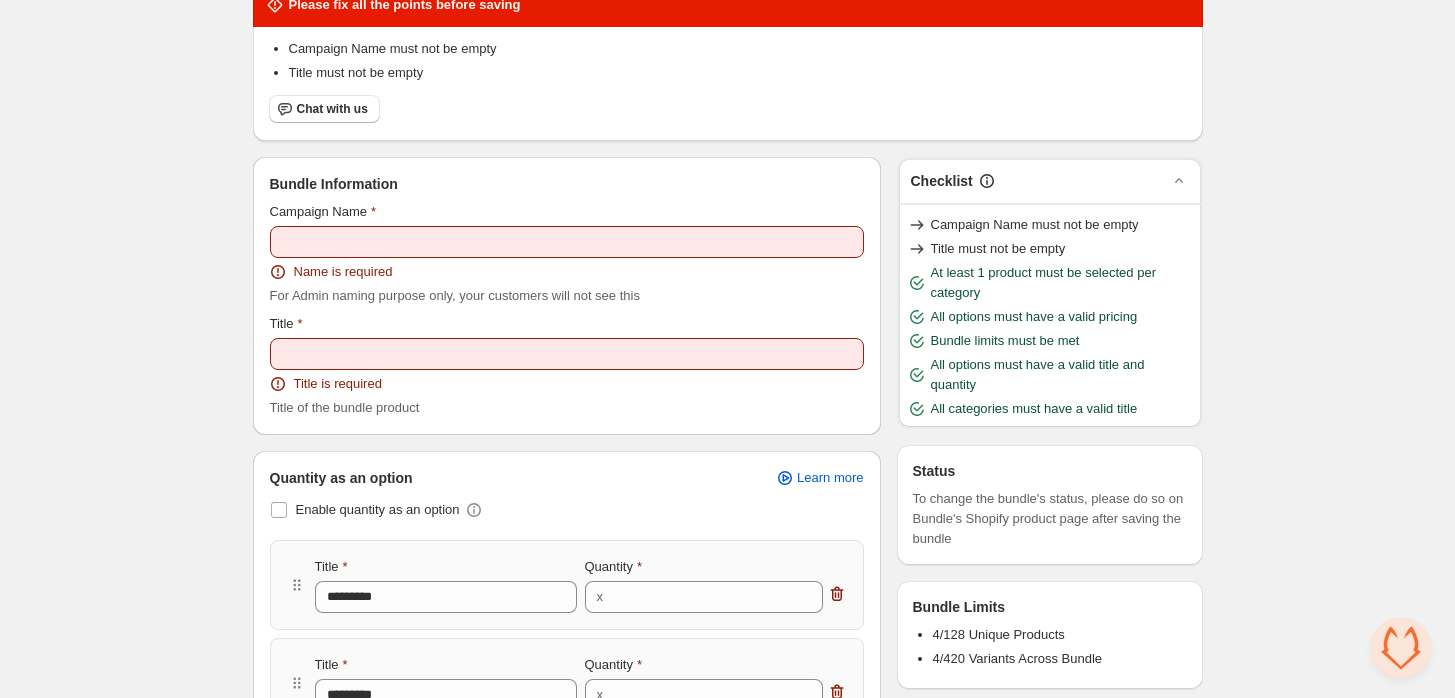 scroll, scrollTop: 0, scrollLeft: 0, axis: both 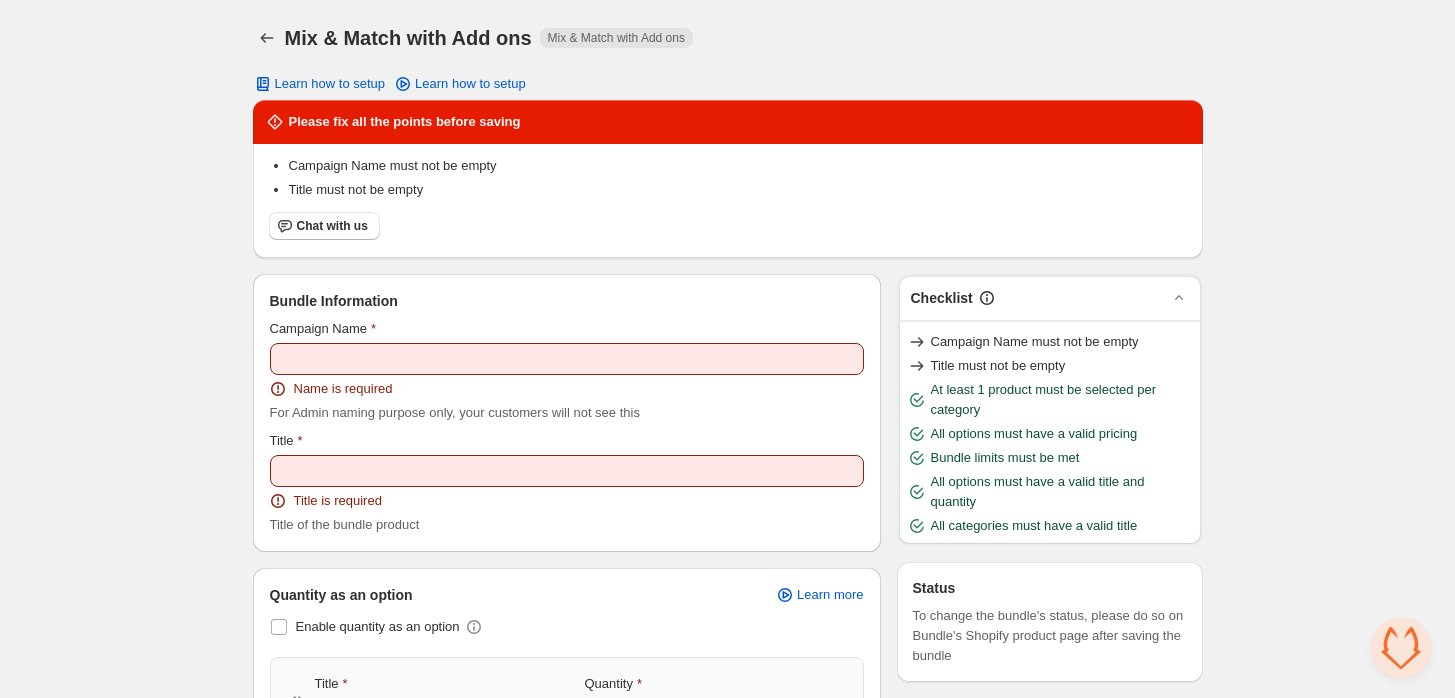 click on "Campaign Name" at bounding box center (567, 329) 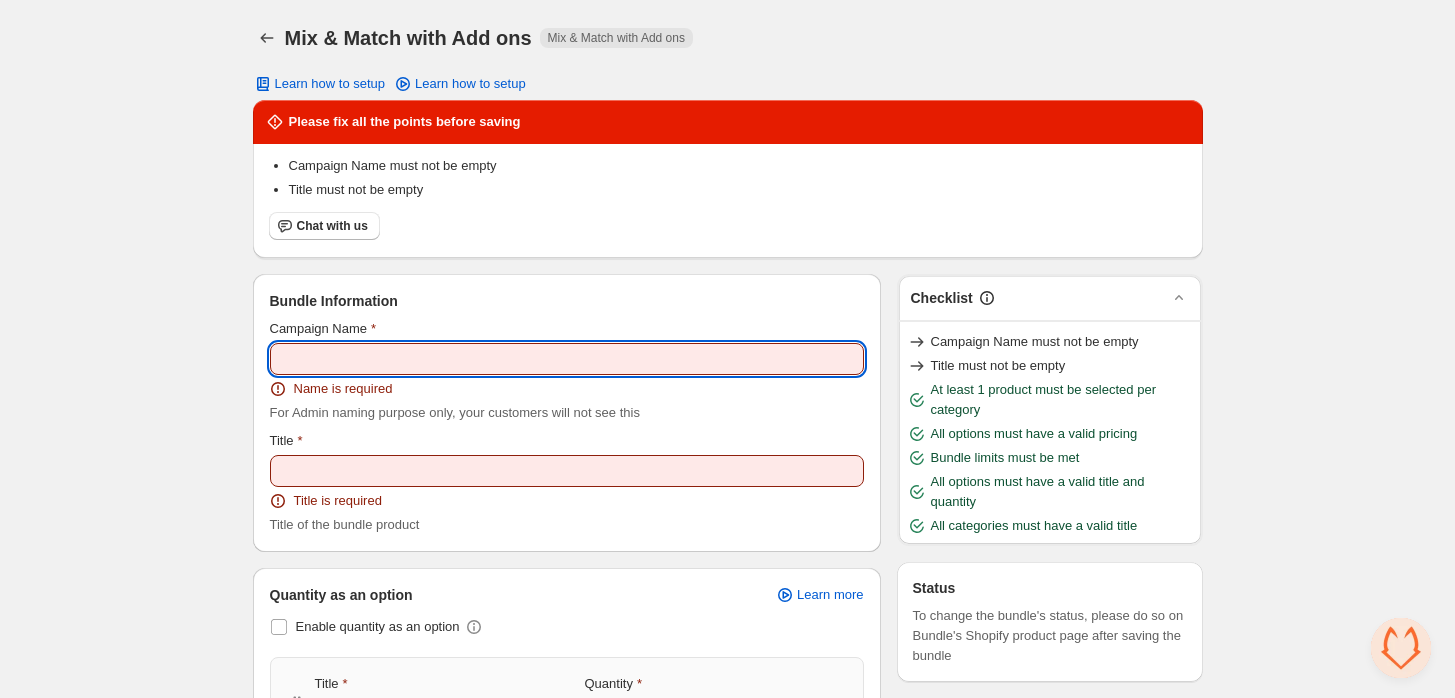 click on "Campaign Name" at bounding box center [567, 359] 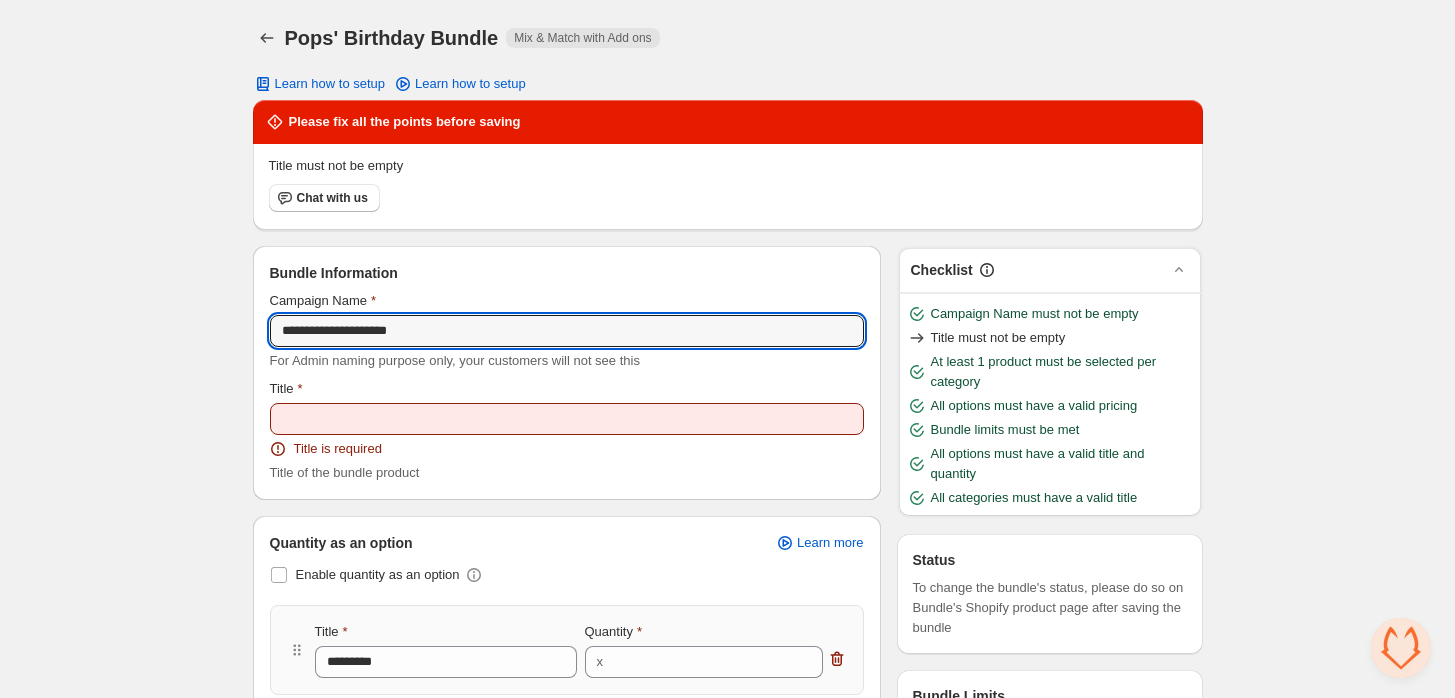 click on "**********" at bounding box center (567, 331) 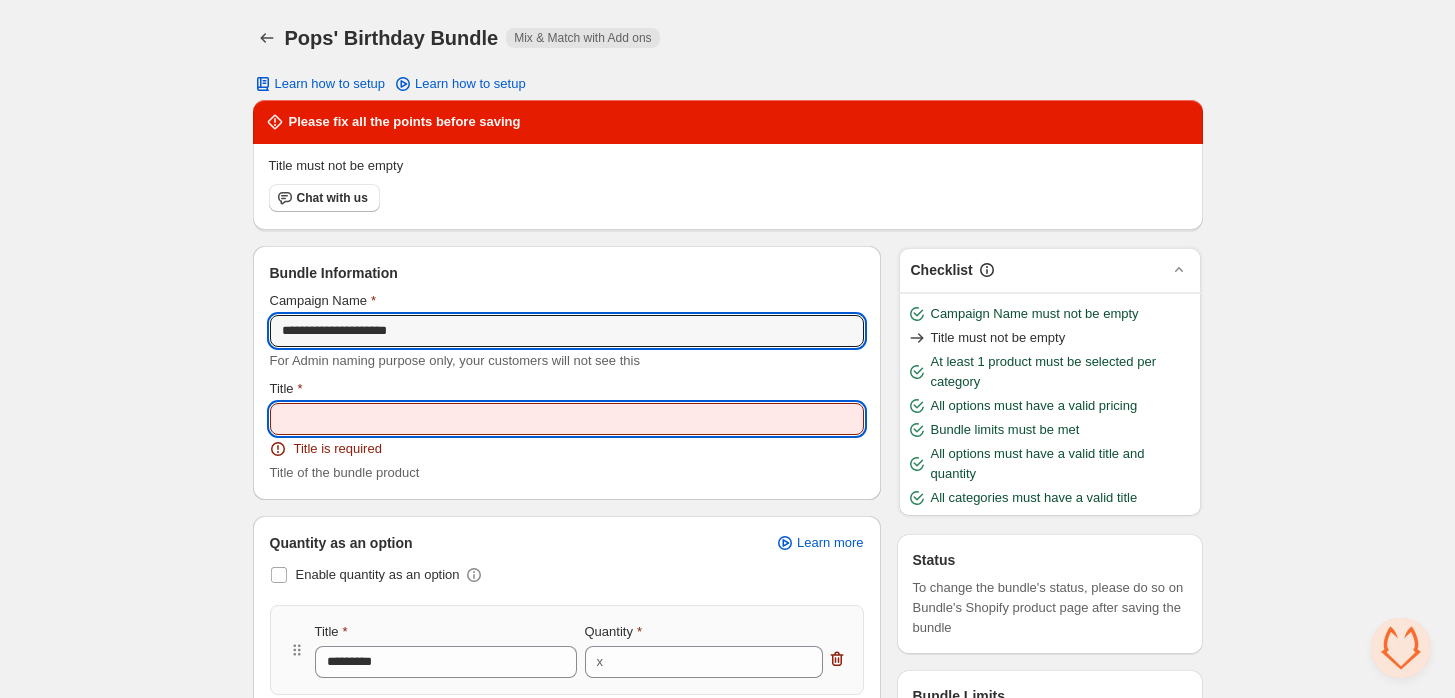 click on "Title" at bounding box center [567, 419] 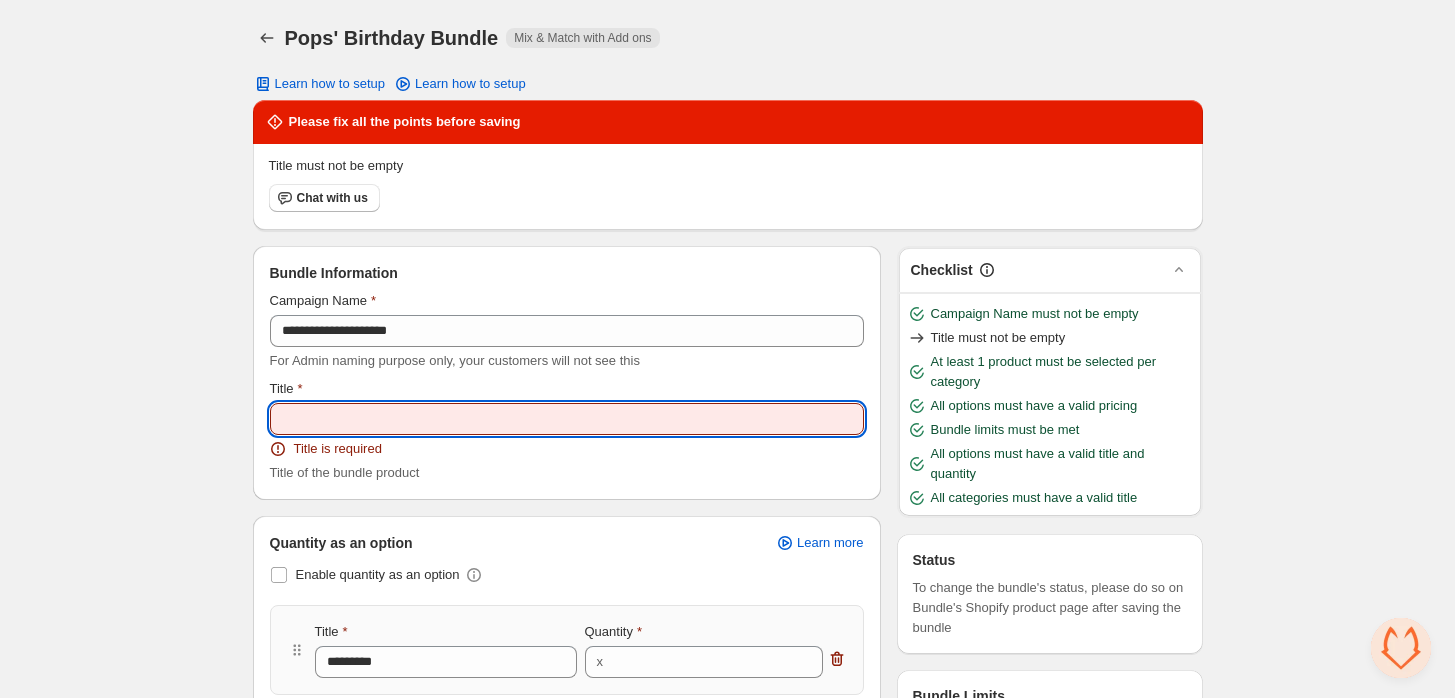 paste on "**********" 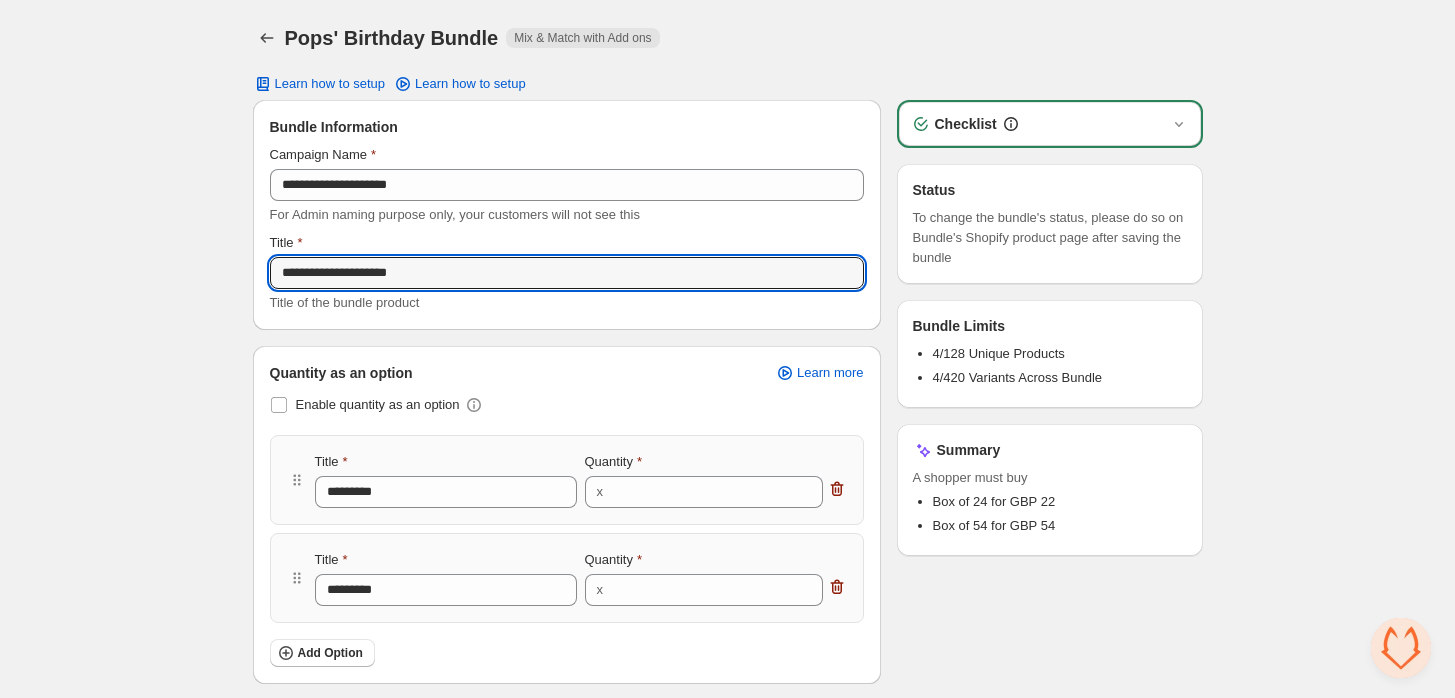 type on "**********" 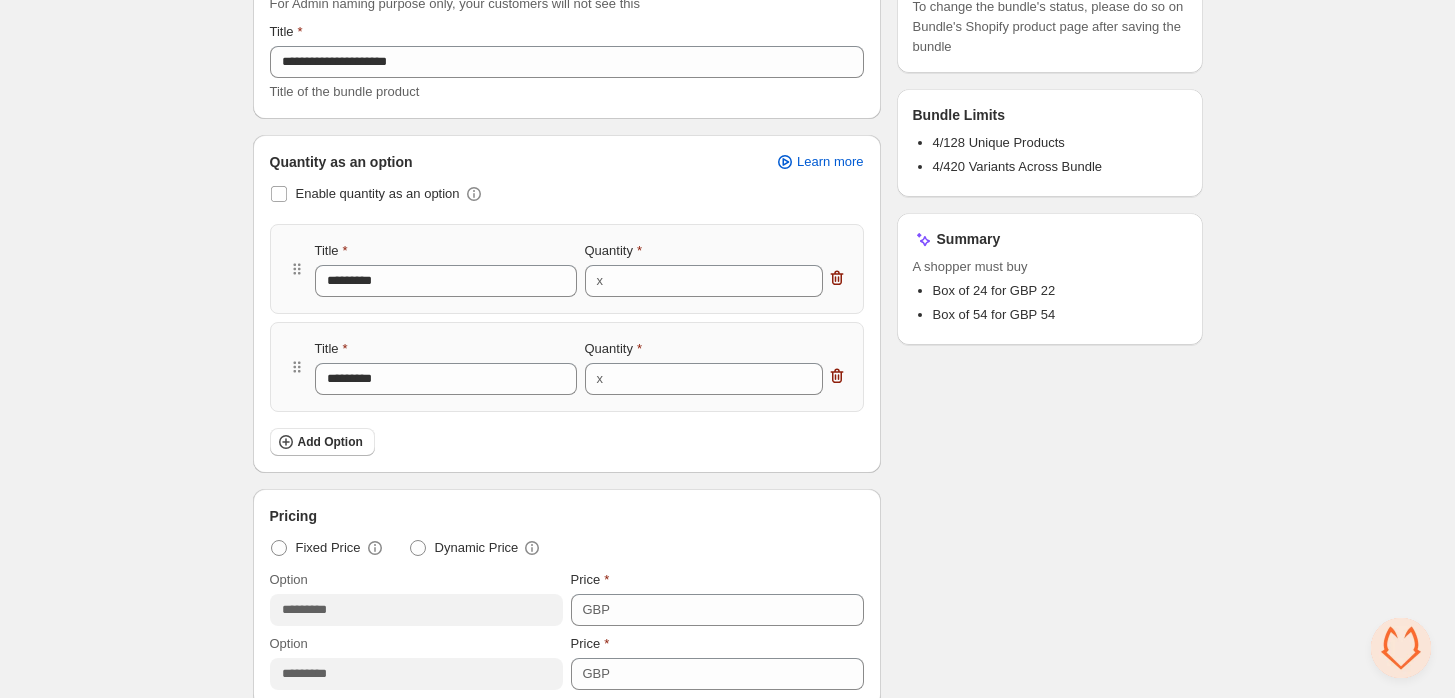scroll, scrollTop: 222, scrollLeft: 0, axis: vertical 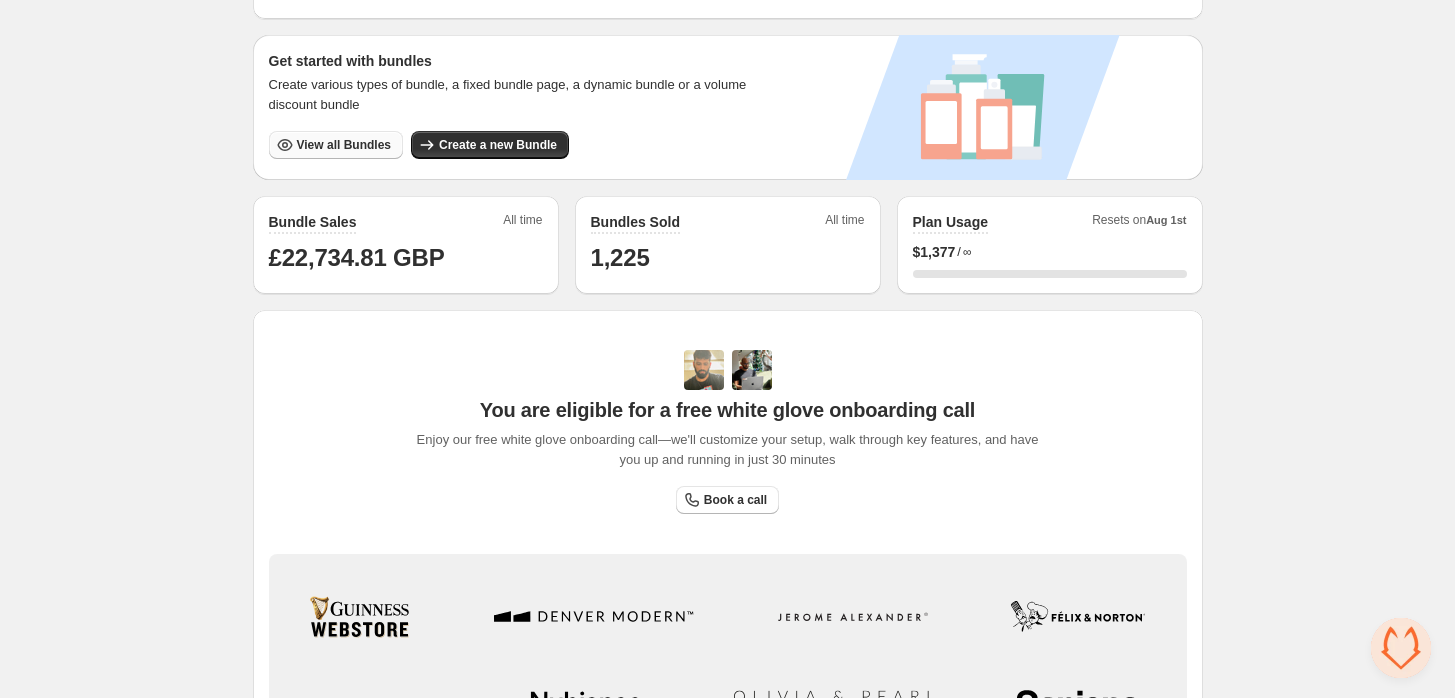 click on "View all Bundles" at bounding box center (336, 145) 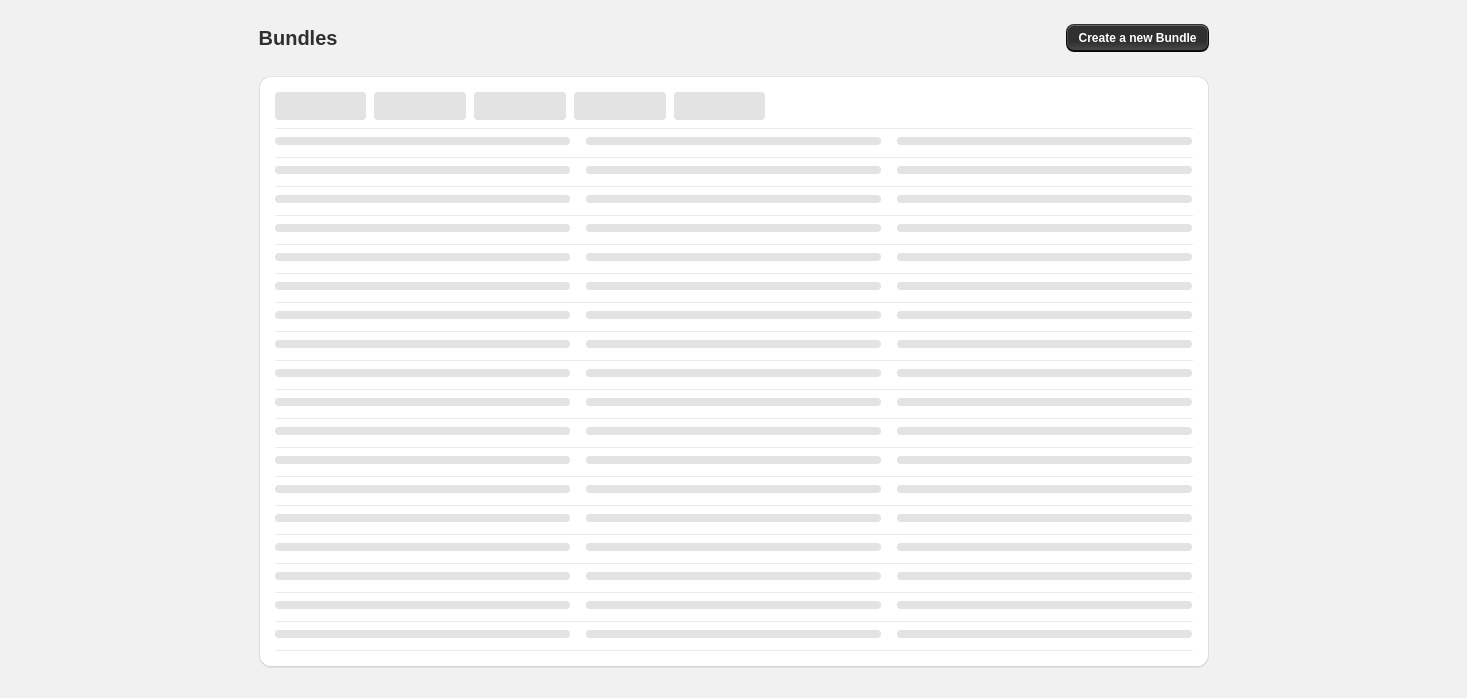 scroll, scrollTop: 0, scrollLeft: 0, axis: both 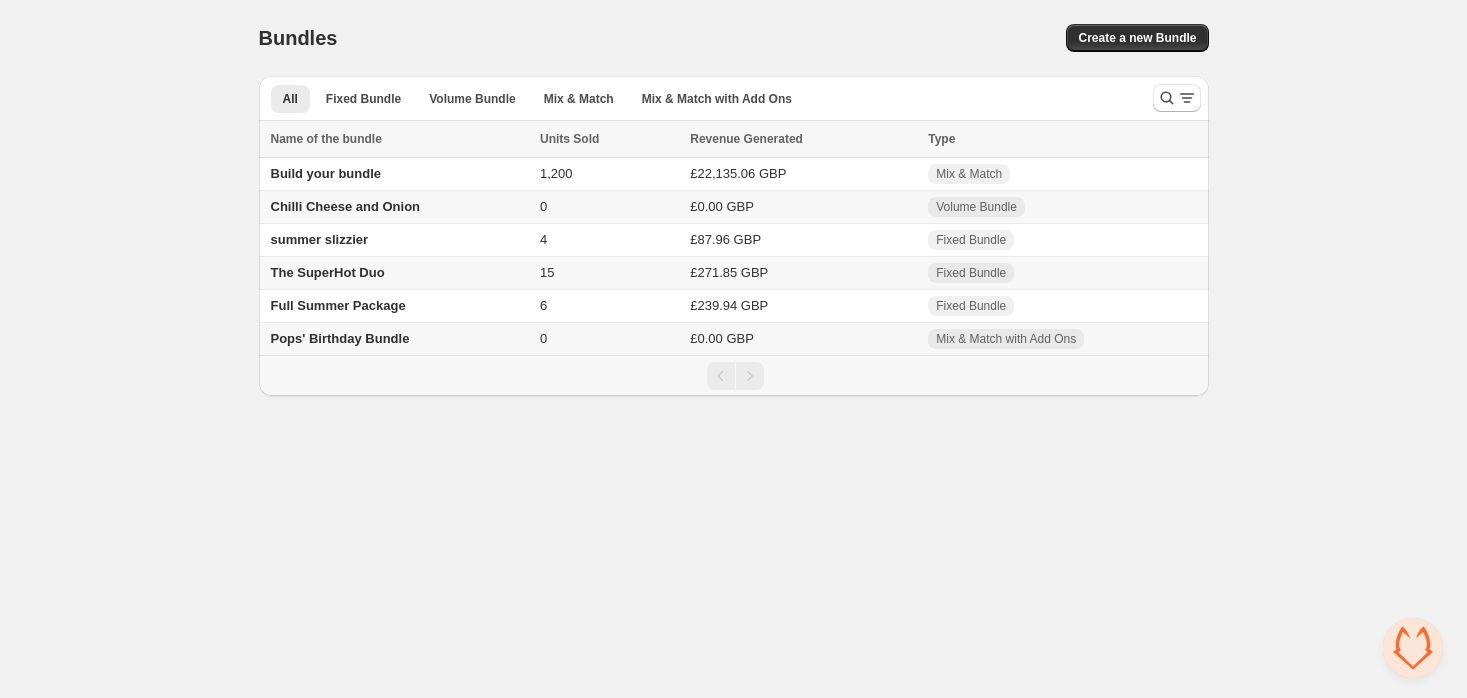 click on "Pops' Birthday Bundle" at bounding box center [340, 338] 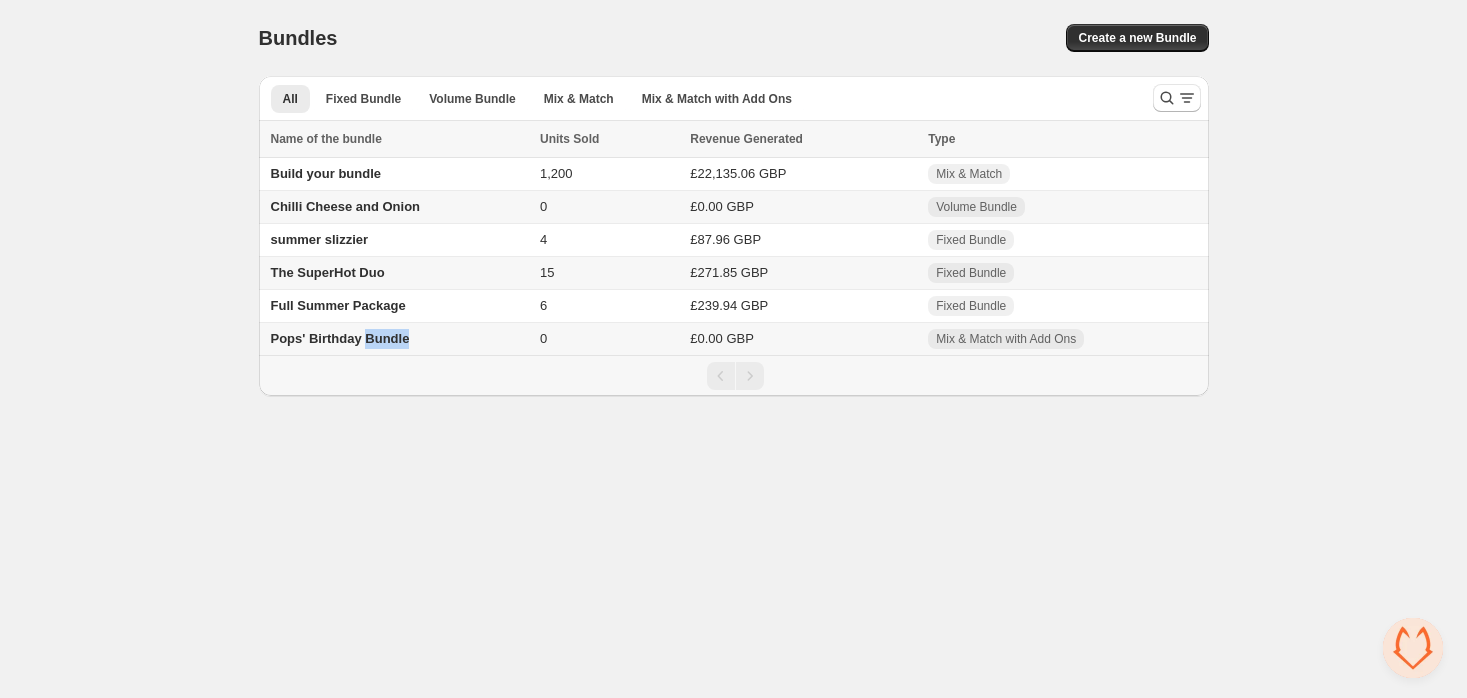 click on "Pops' Birthday Bundle" at bounding box center [340, 338] 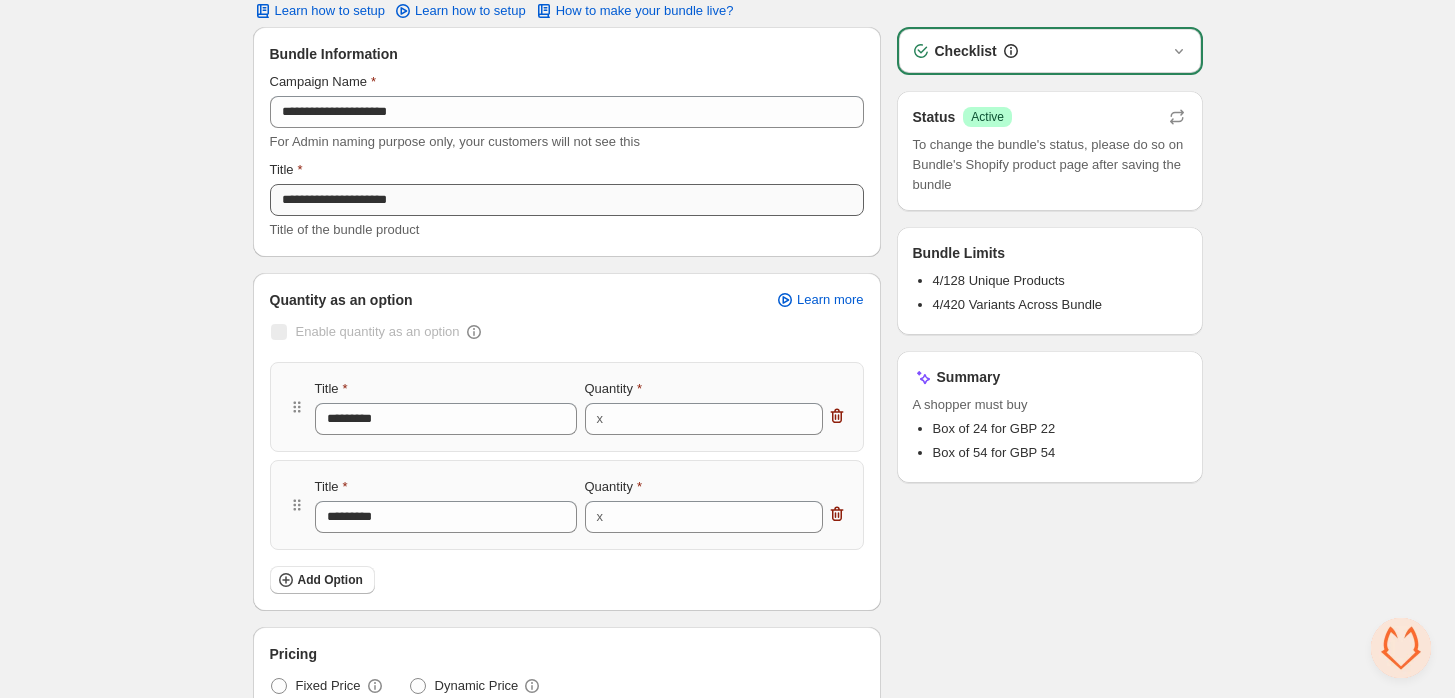 scroll, scrollTop: 222, scrollLeft: 0, axis: vertical 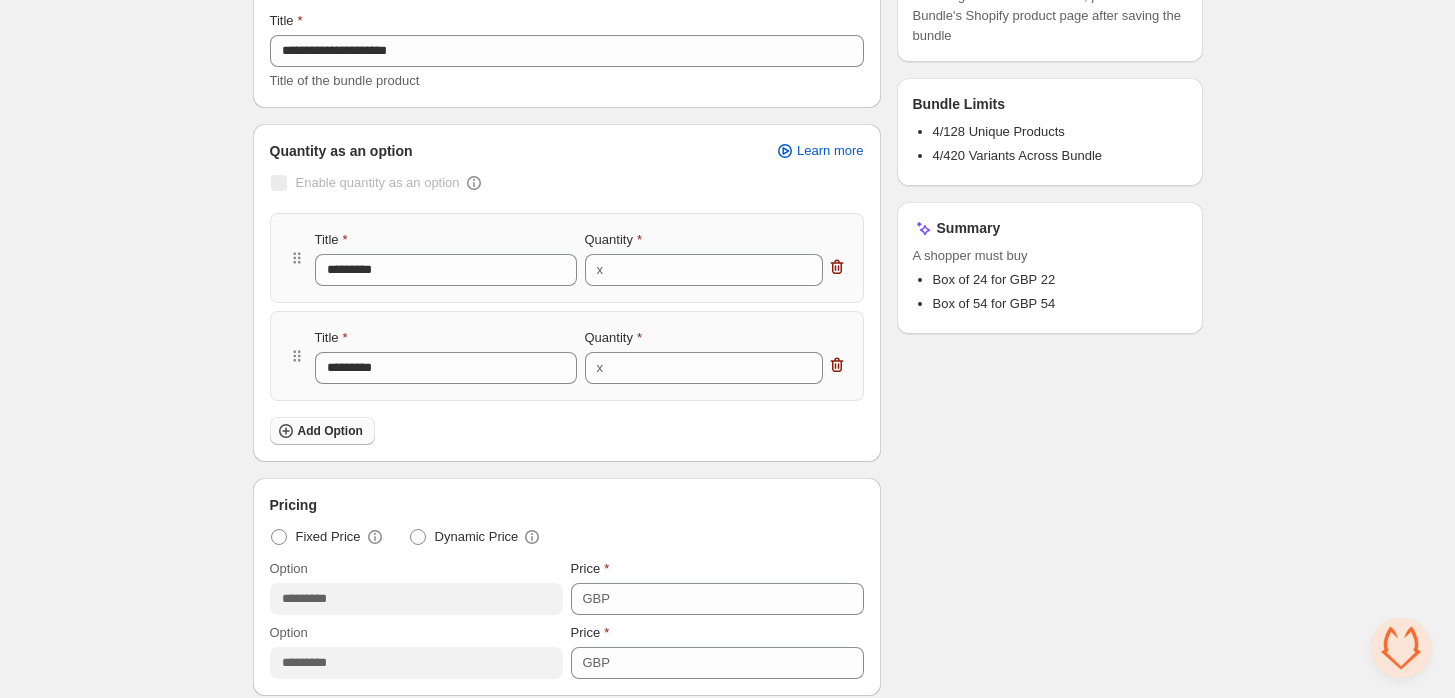 click on "Add Option" at bounding box center [330, 431] 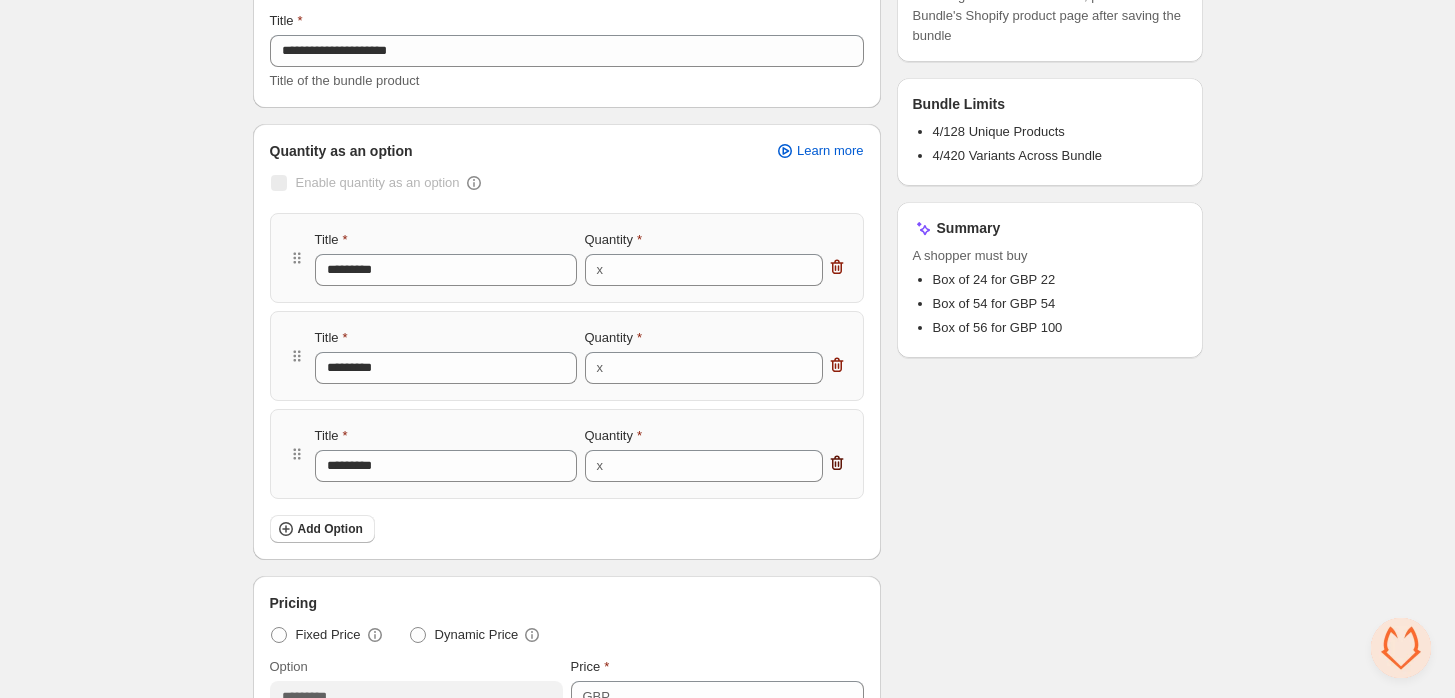 click 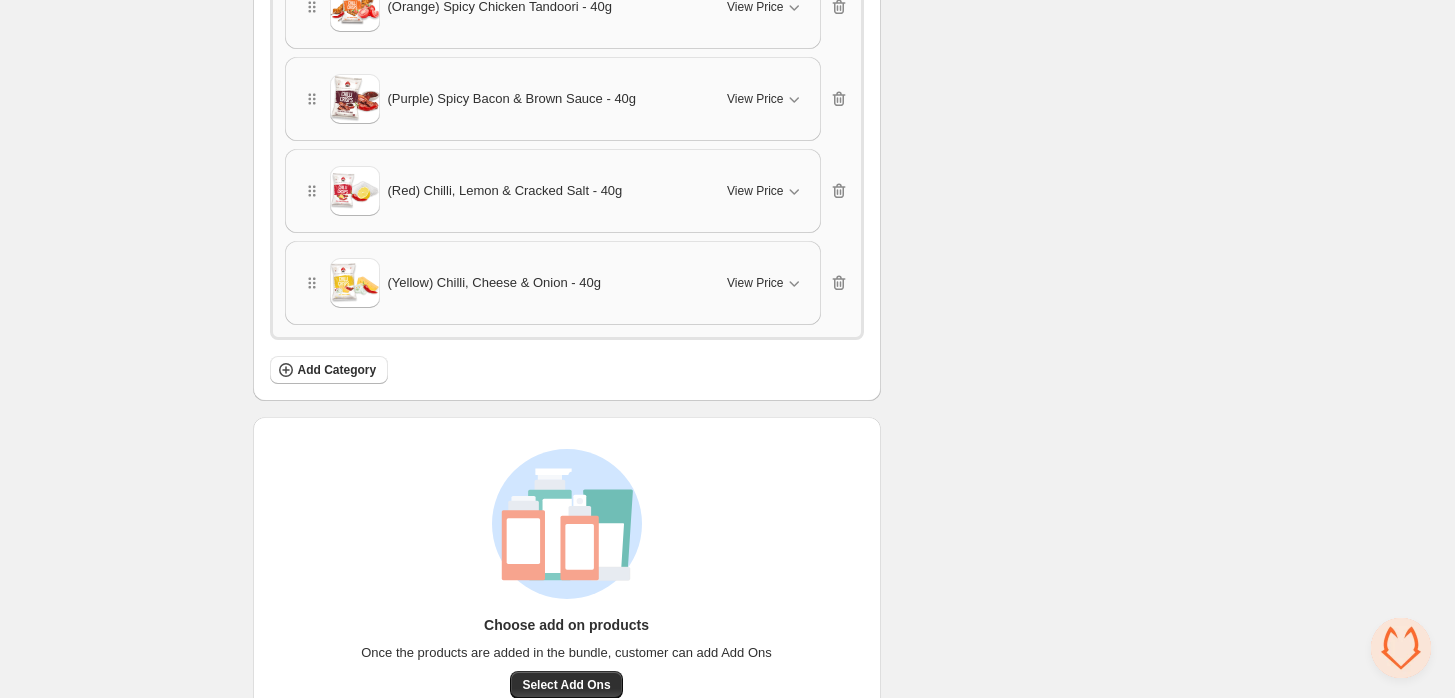 scroll, scrollTop: 1164, scrollLeft: 0, axis: vertical 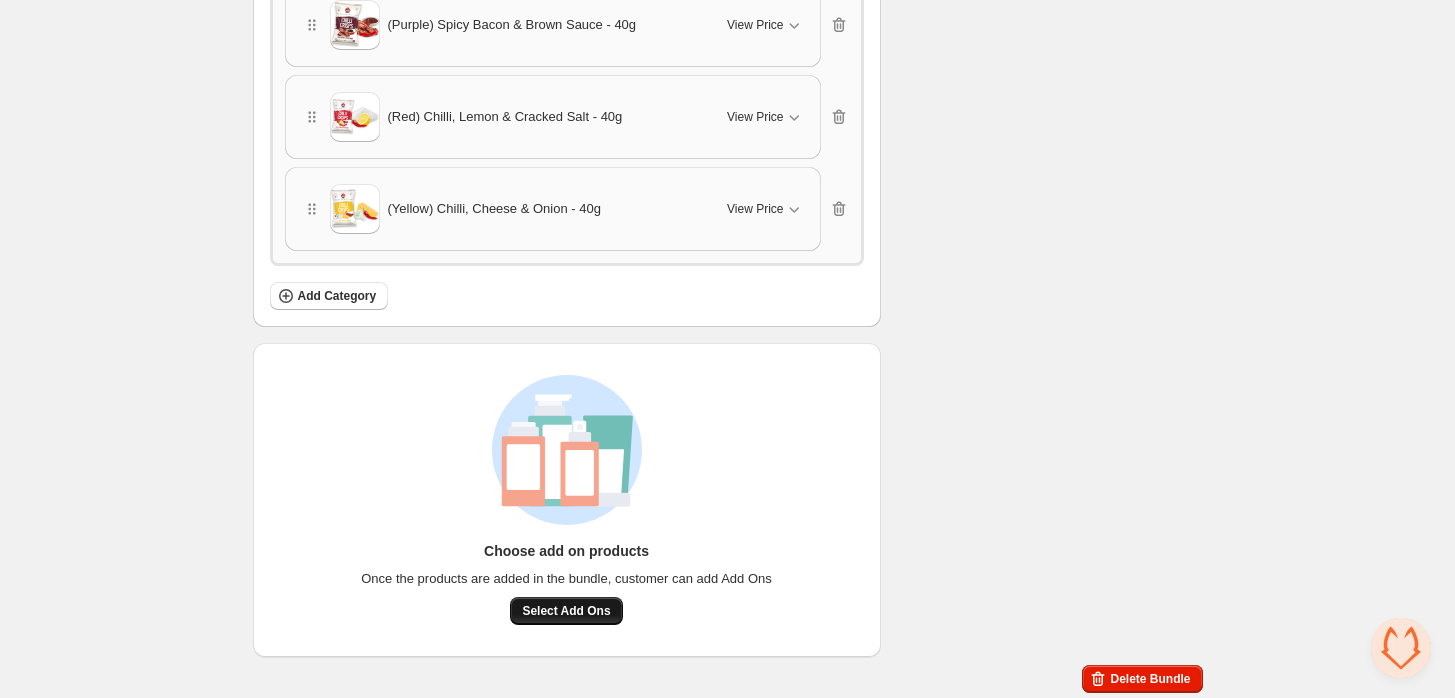 click on "Select Add Ons" at bounding box center [566, 611] 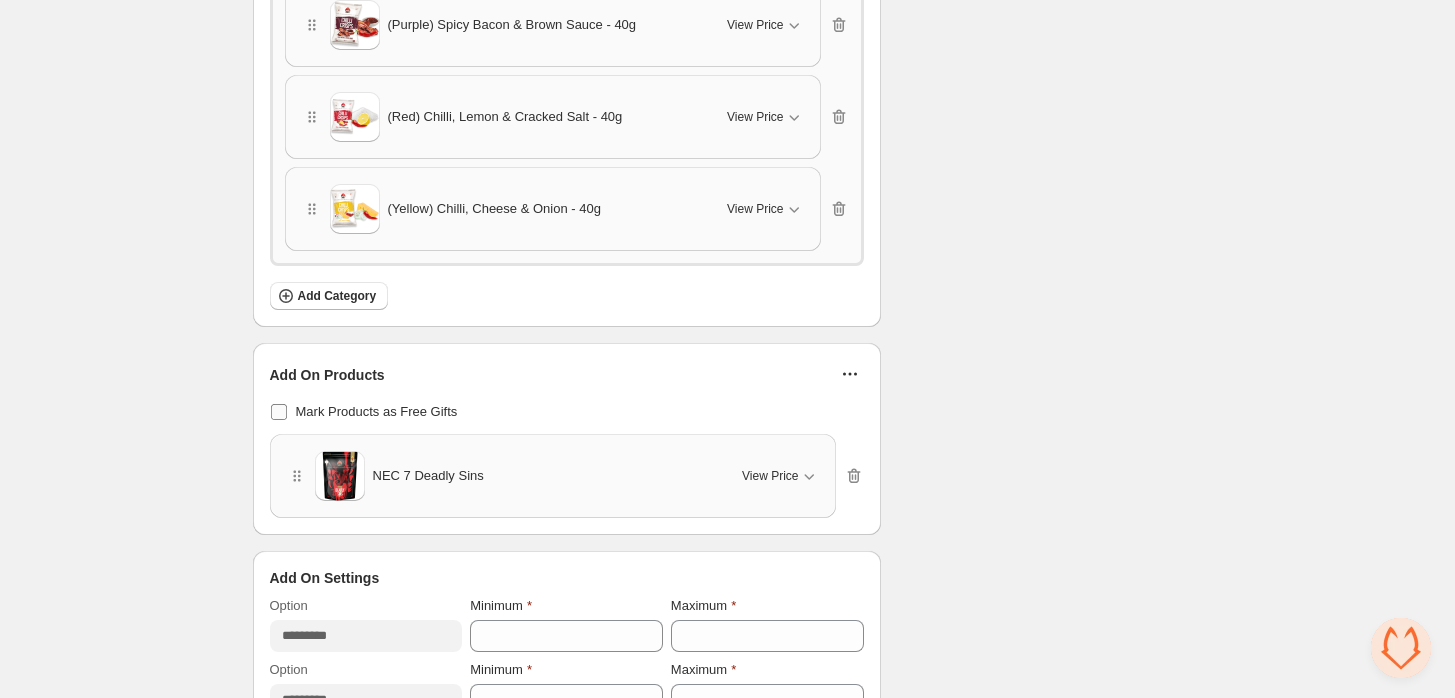 click on "Mark Products as Free Gifts" at bounding box center (377, 411) 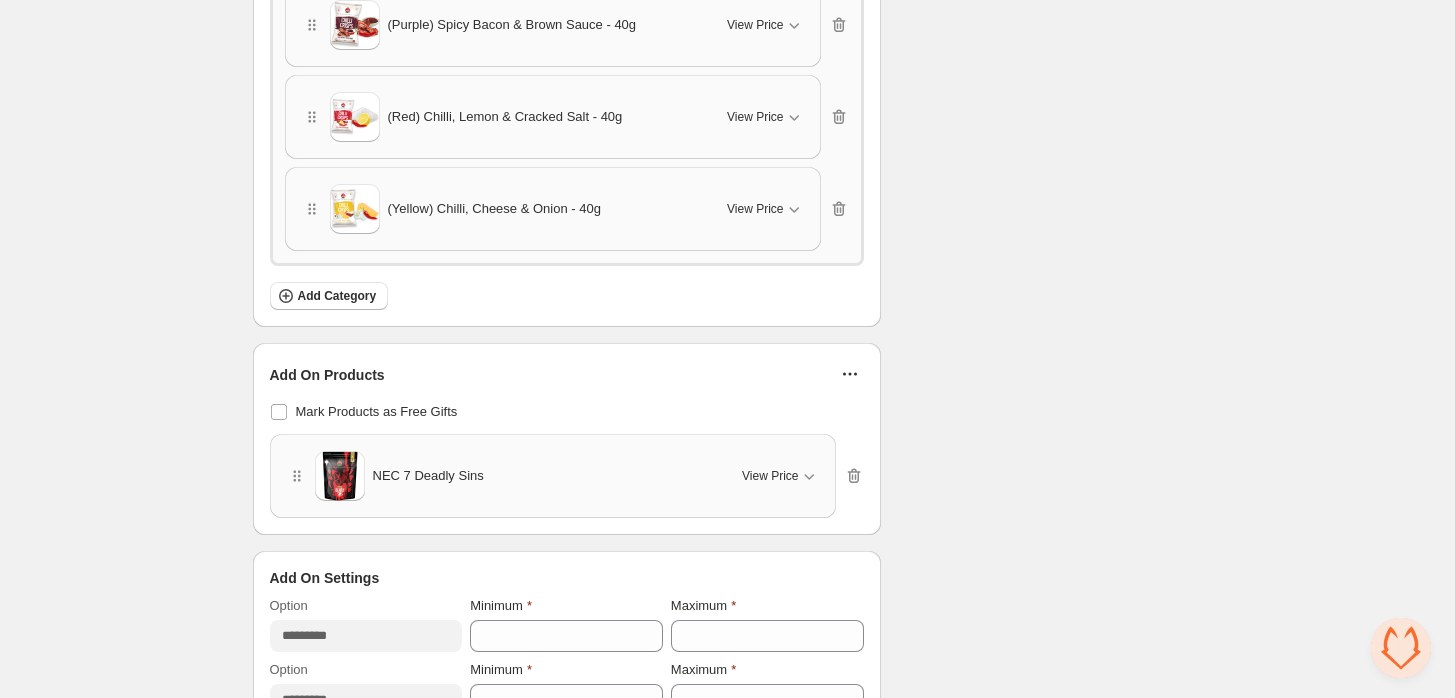 scroll, scrollTop: 1240, scrollLeft: 0, axis: vertical 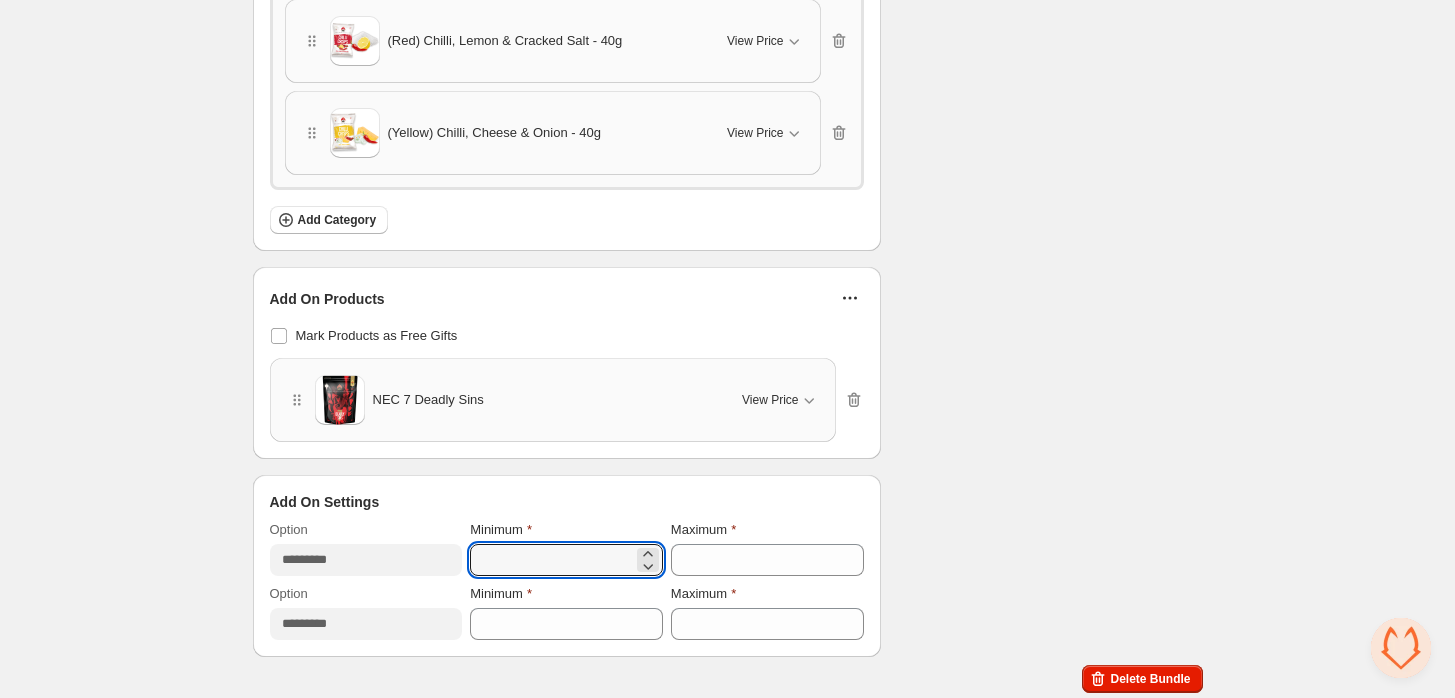 drag, startPoint x: 516, startPoint y: 562, endPoint x: 461, endPoint y: 559, distance: 55.081757 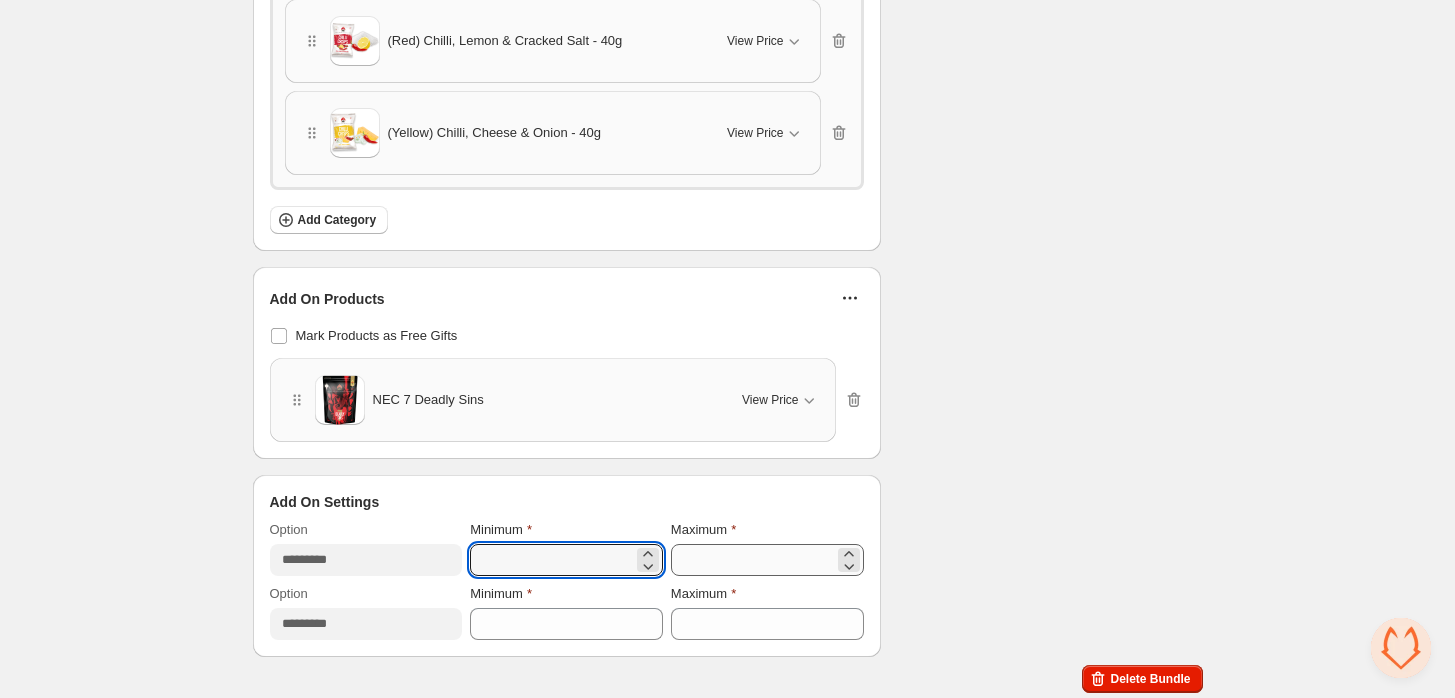 type on "*" 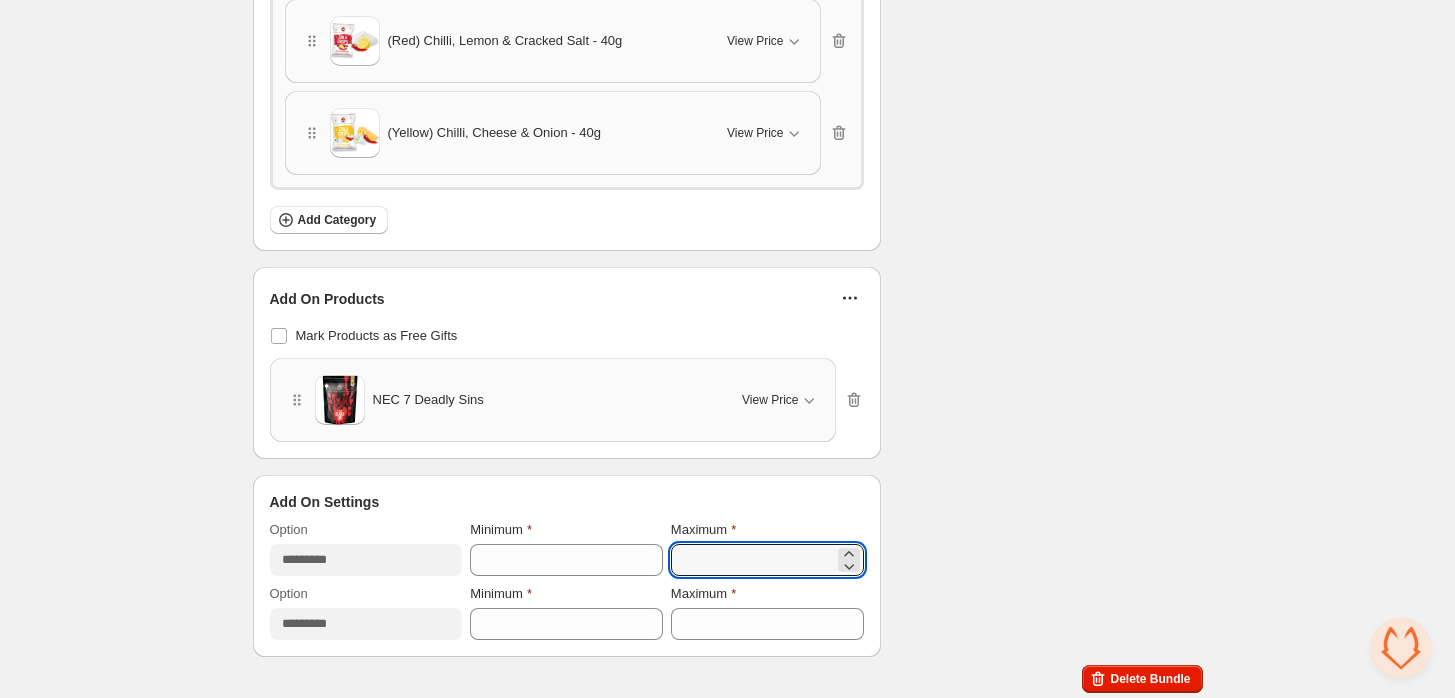 drag, startPoint x: 692, startPoint y: 550, endPoint x: 669, endPoint y: 545, distance: 23.537205 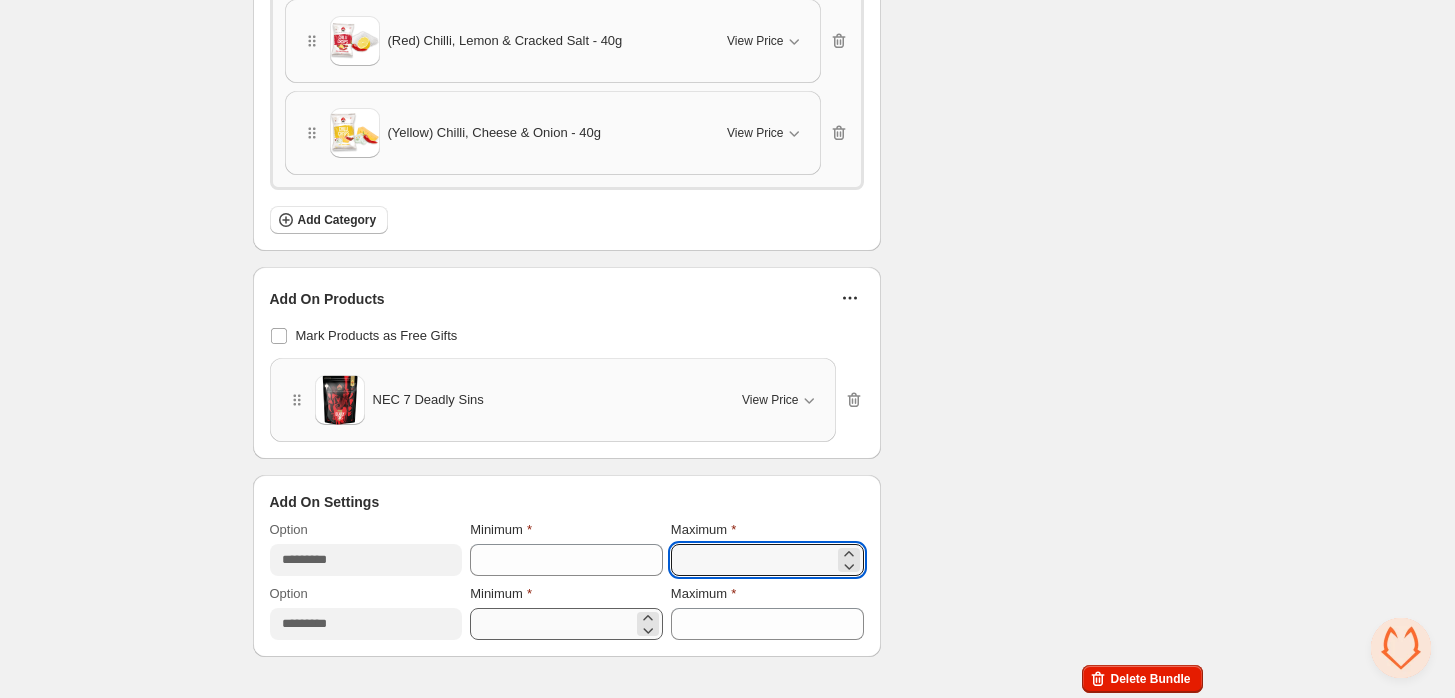 type on "*" 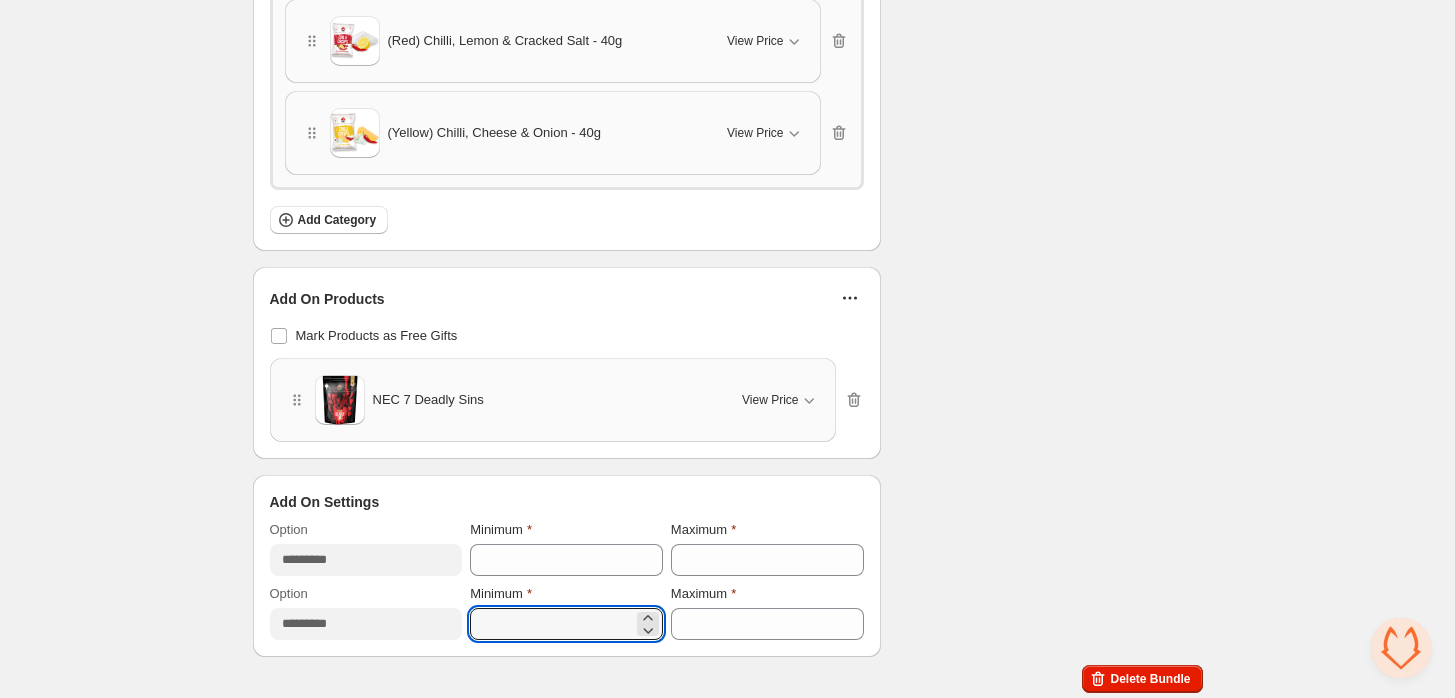 drag, startPoint x: 582, startPoint y: 612, endPoint x: 421, endPoint y: 598, distance: 161.60754 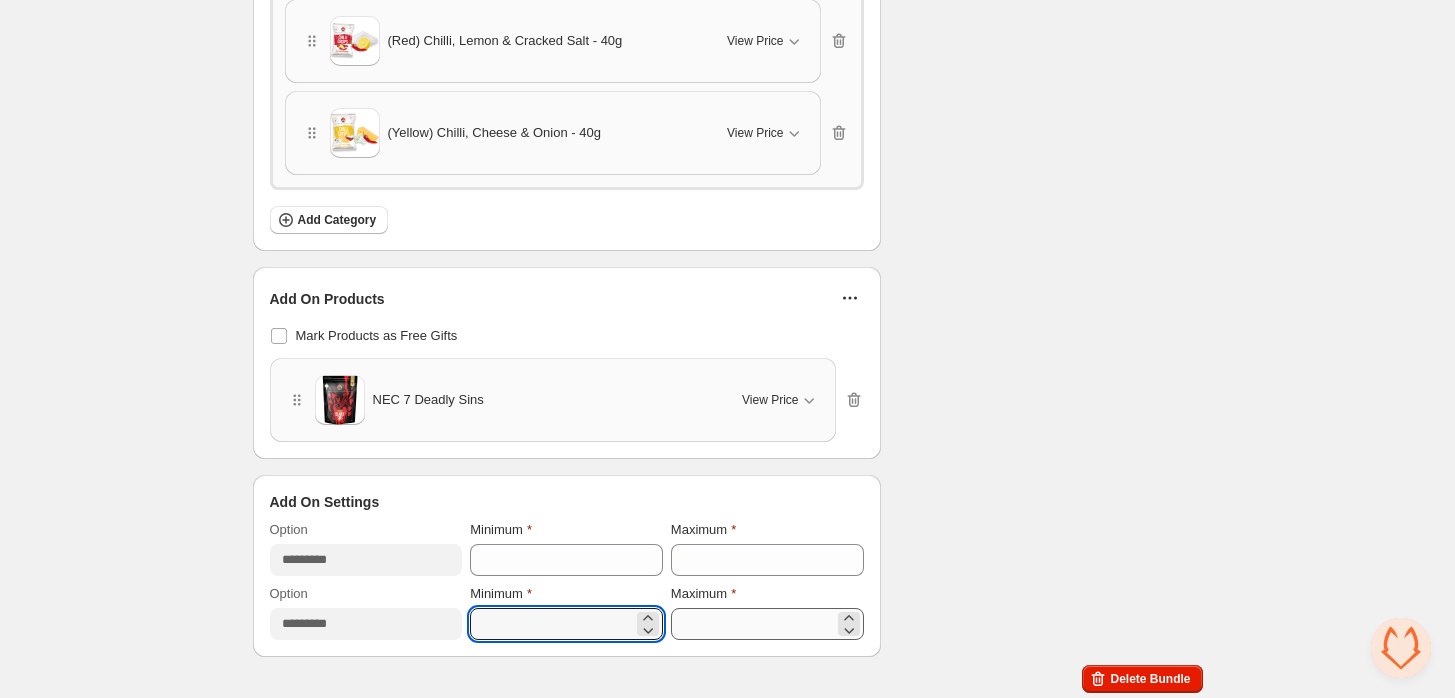 type on "*" 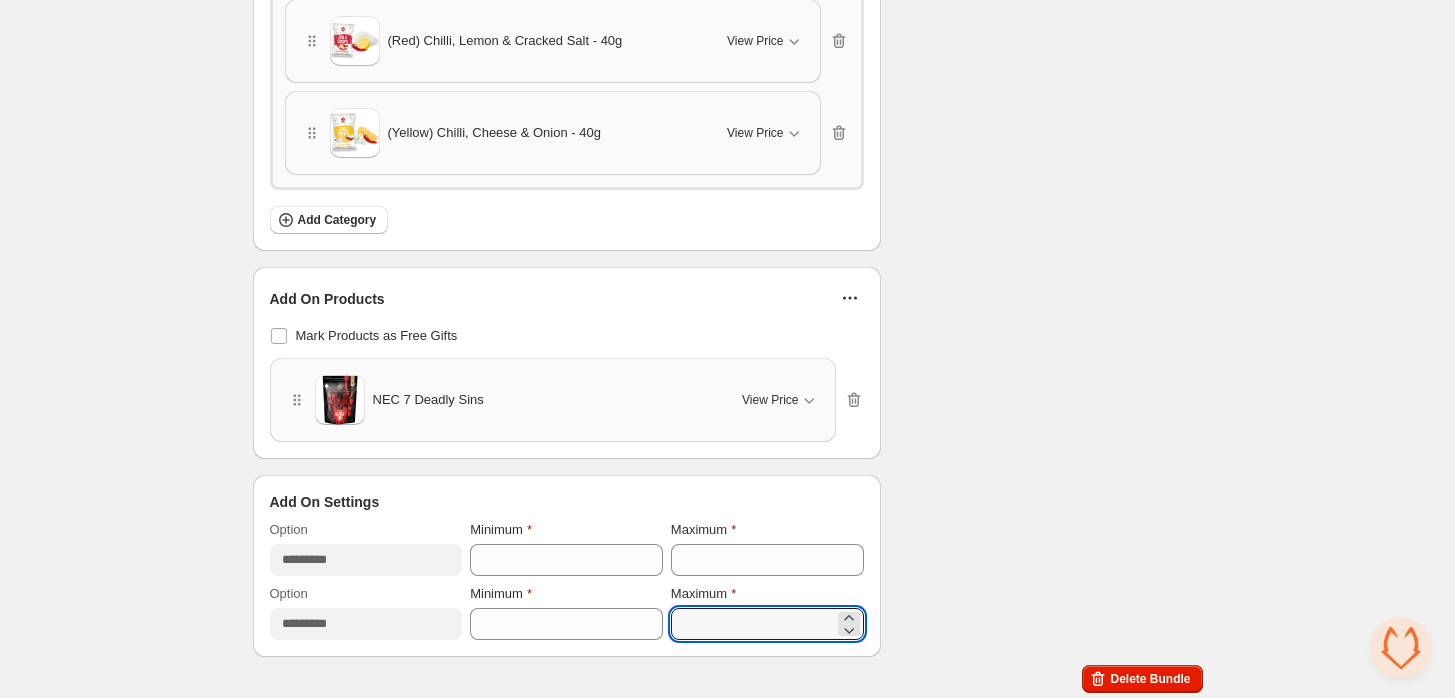 drag, startPoint x: 760, startPoint y: 616, endPoint x: 616, endPoint y: 581, distance: 148.19244 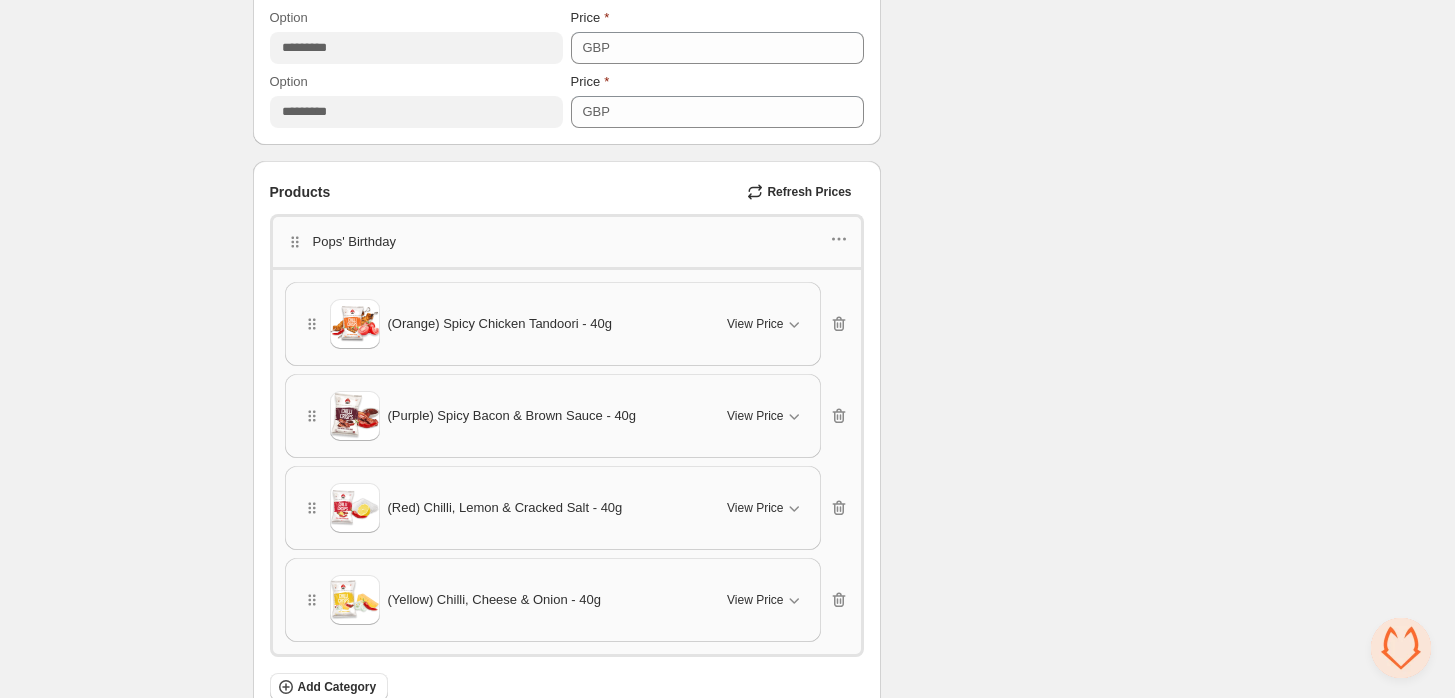 scroll, scrollTop: 906, scrollLeft: 0, axis: vertical 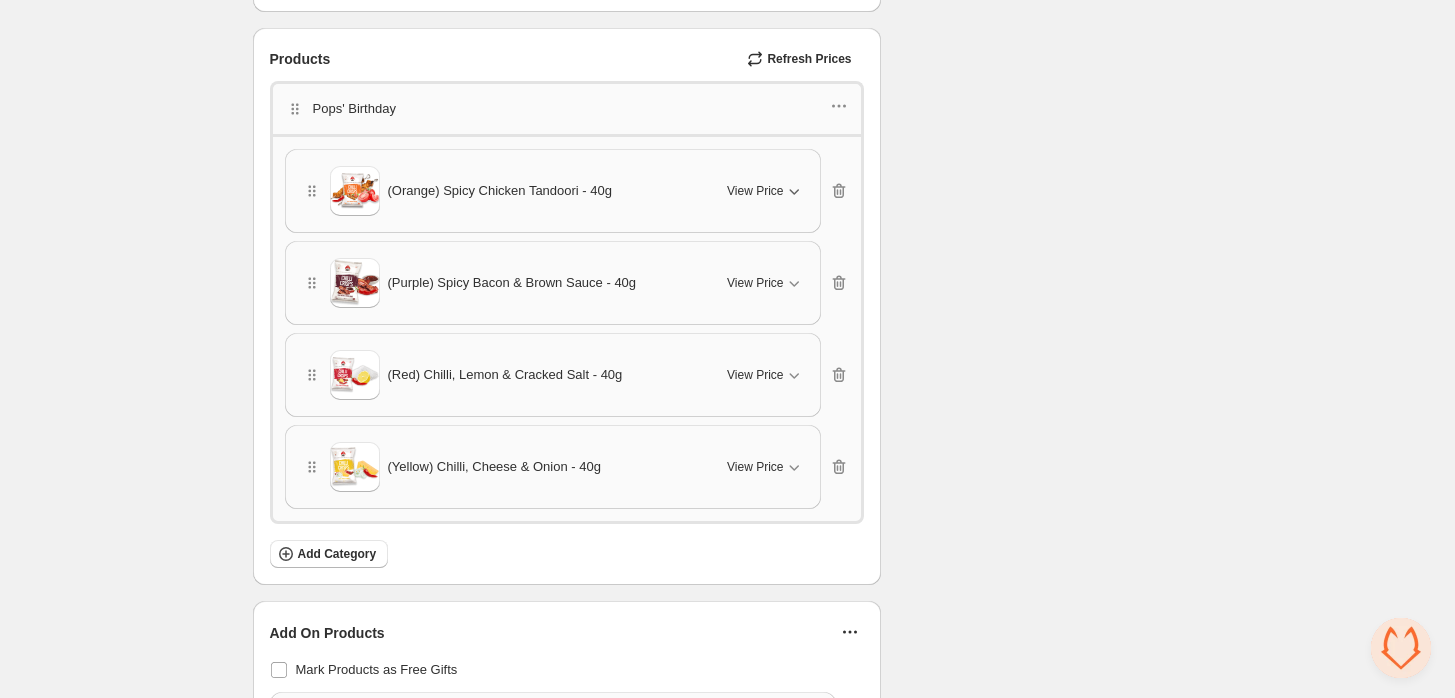 click 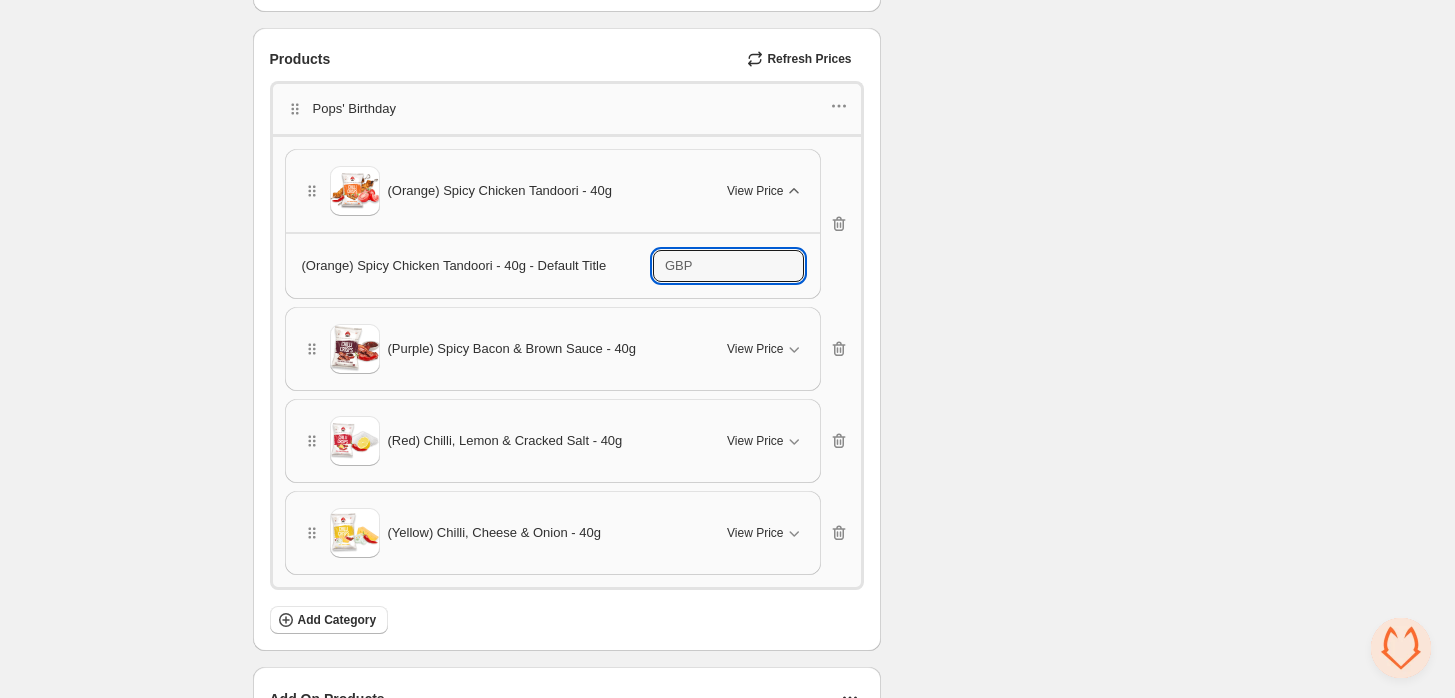 click on "****" at bounding box center (750, 266) 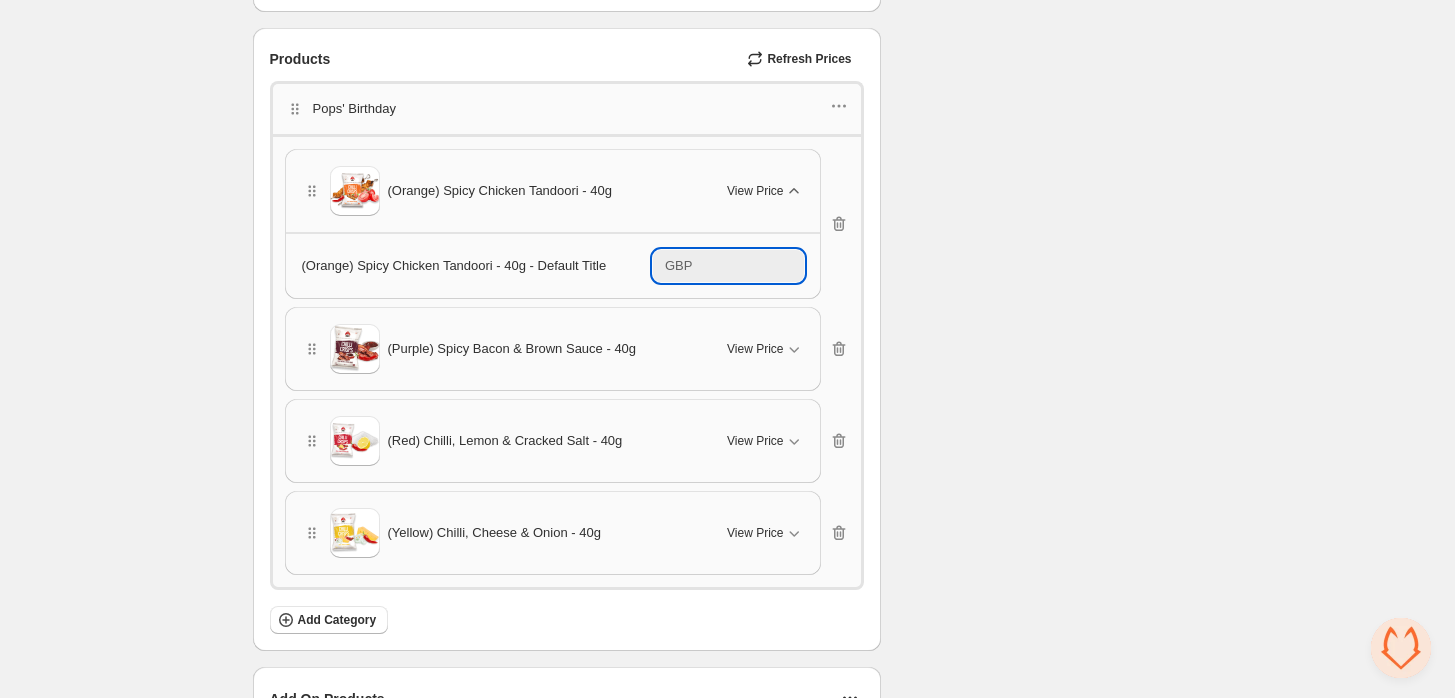 click on "****" at bounding box center [750, 266] 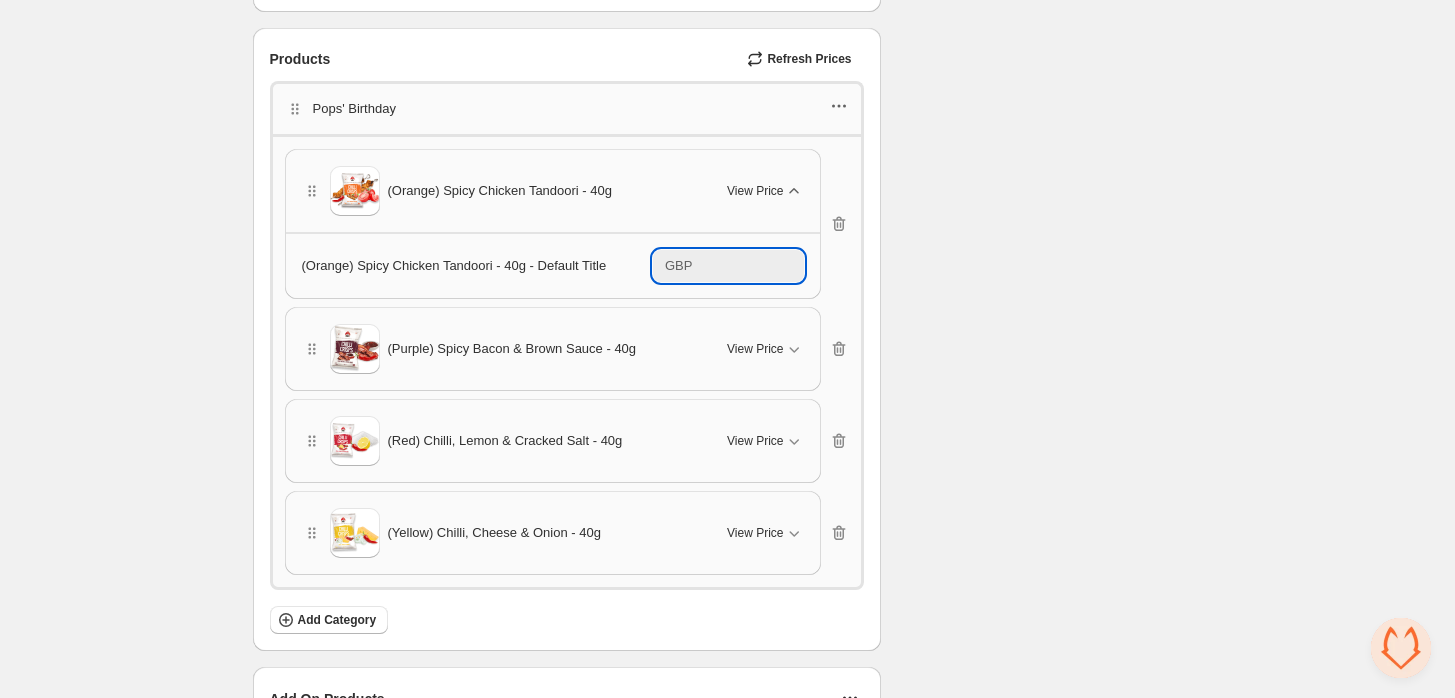 click 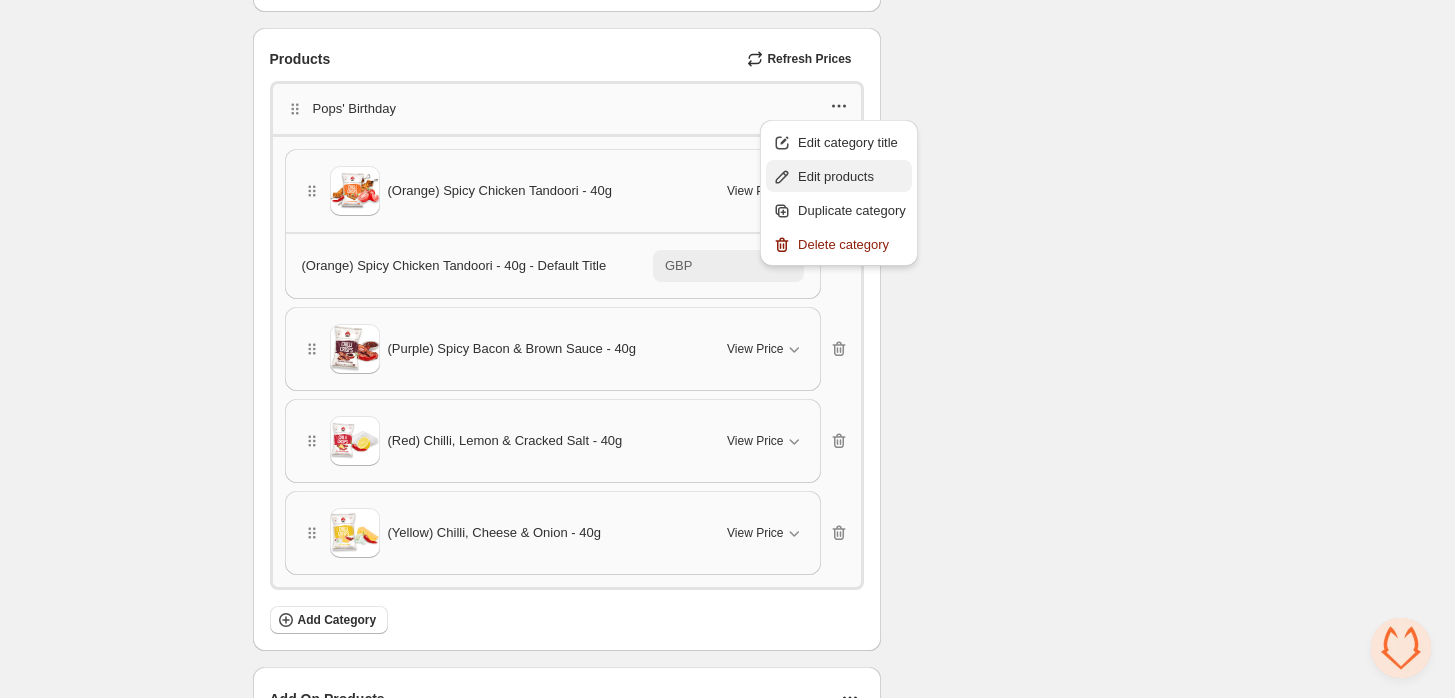 click on "Edit products" at bounding box center (852, 177) 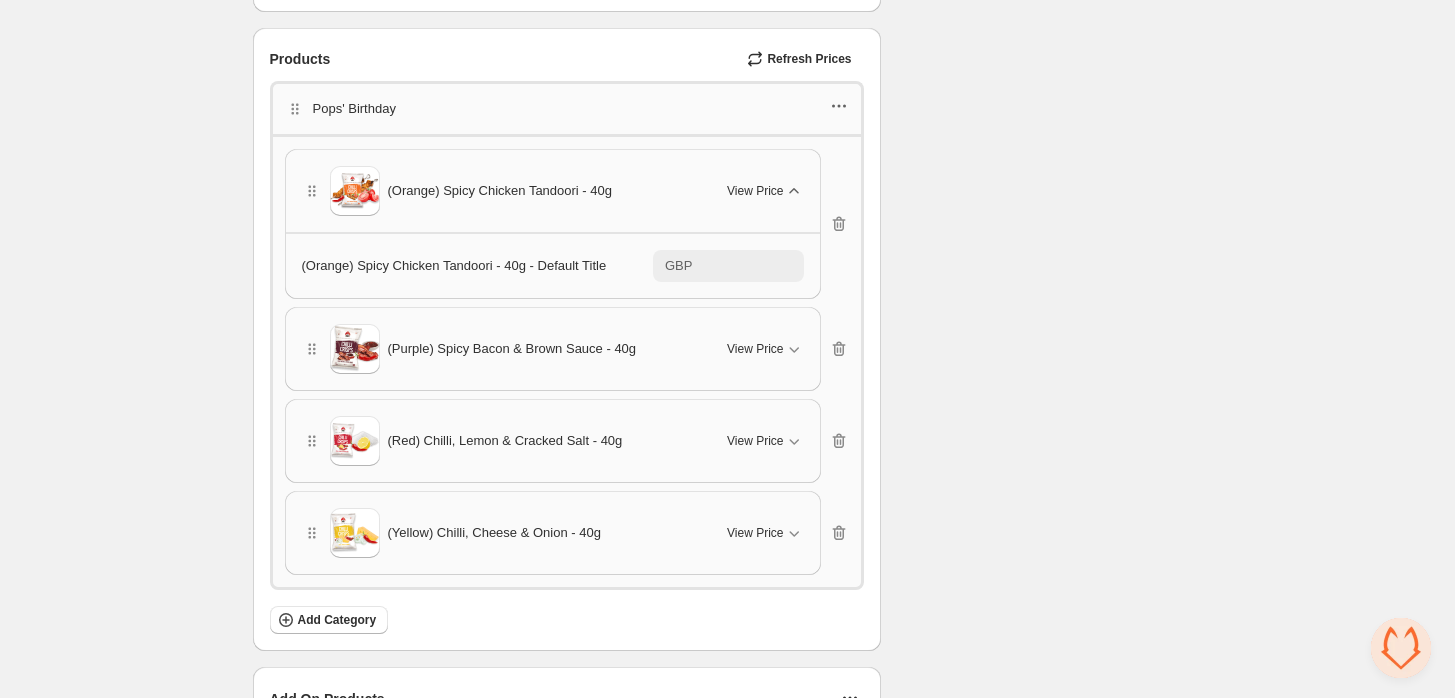 click 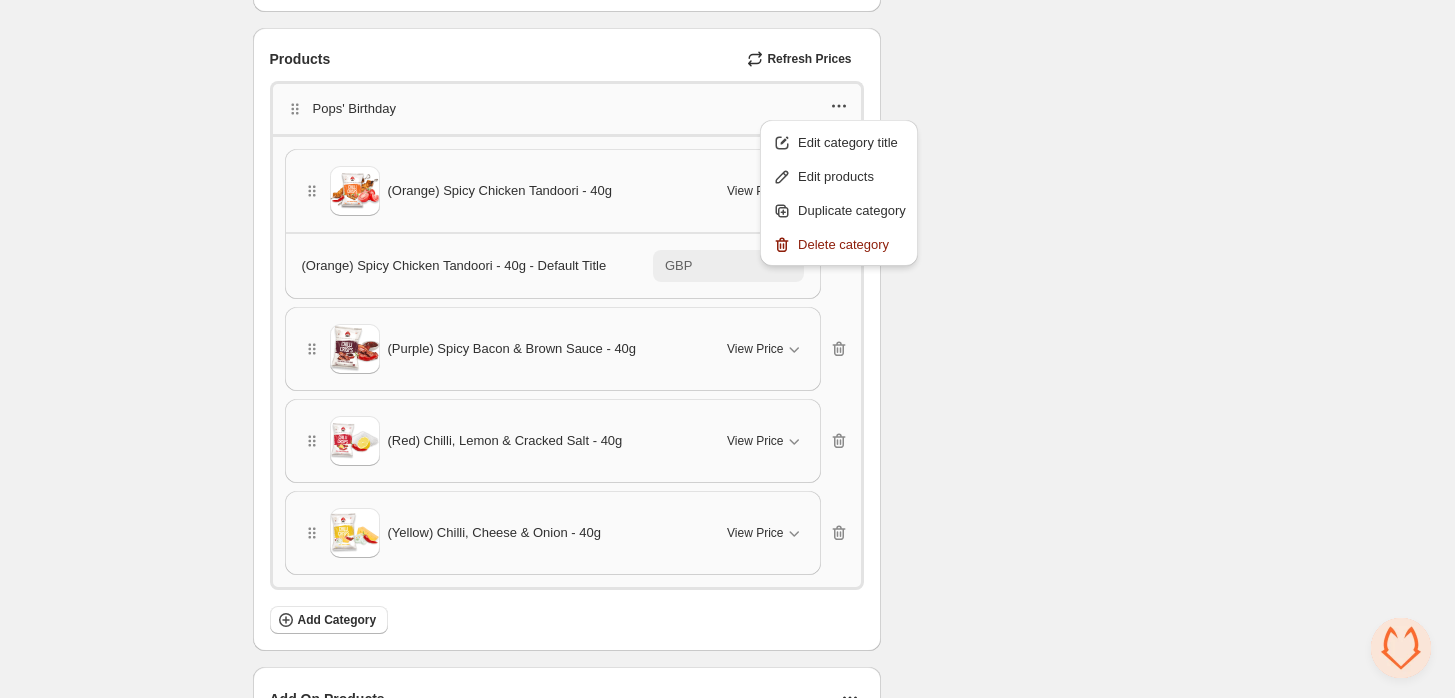 click on "Checklist Status Success Active To change the bundle's status, please do so on Bundle's Shopify product page after saving the bundle Bundle Limits 4/128 Unique Products 5/420 Variants Across Bundle 1/128 Add On Products Summary A shopper must buy Box of 24 for GBP 22 Box of 54 for GBP 54 And choose A free gift with Box of 24 2 free gifts with Box of 54" at bounding box center (1050, 125) 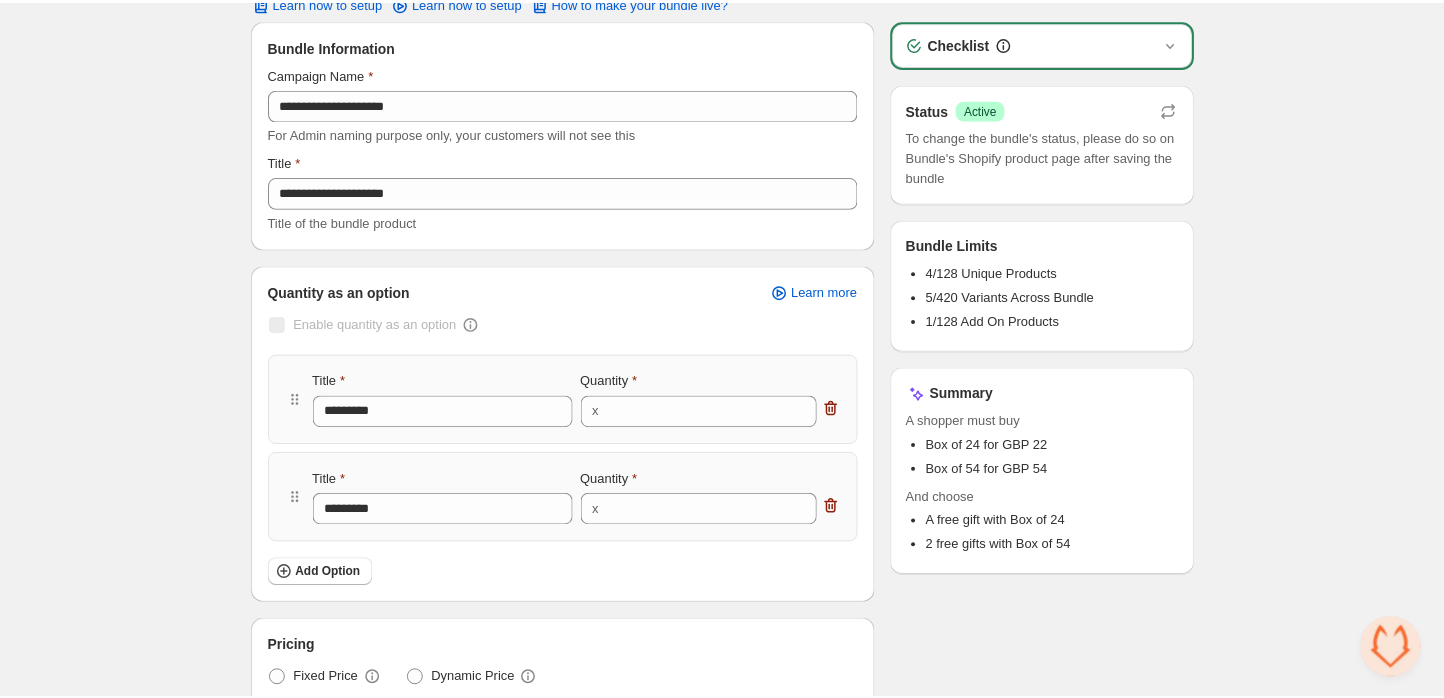 scroll, scrollTop: 0, scrollLeft: 0, axis: both 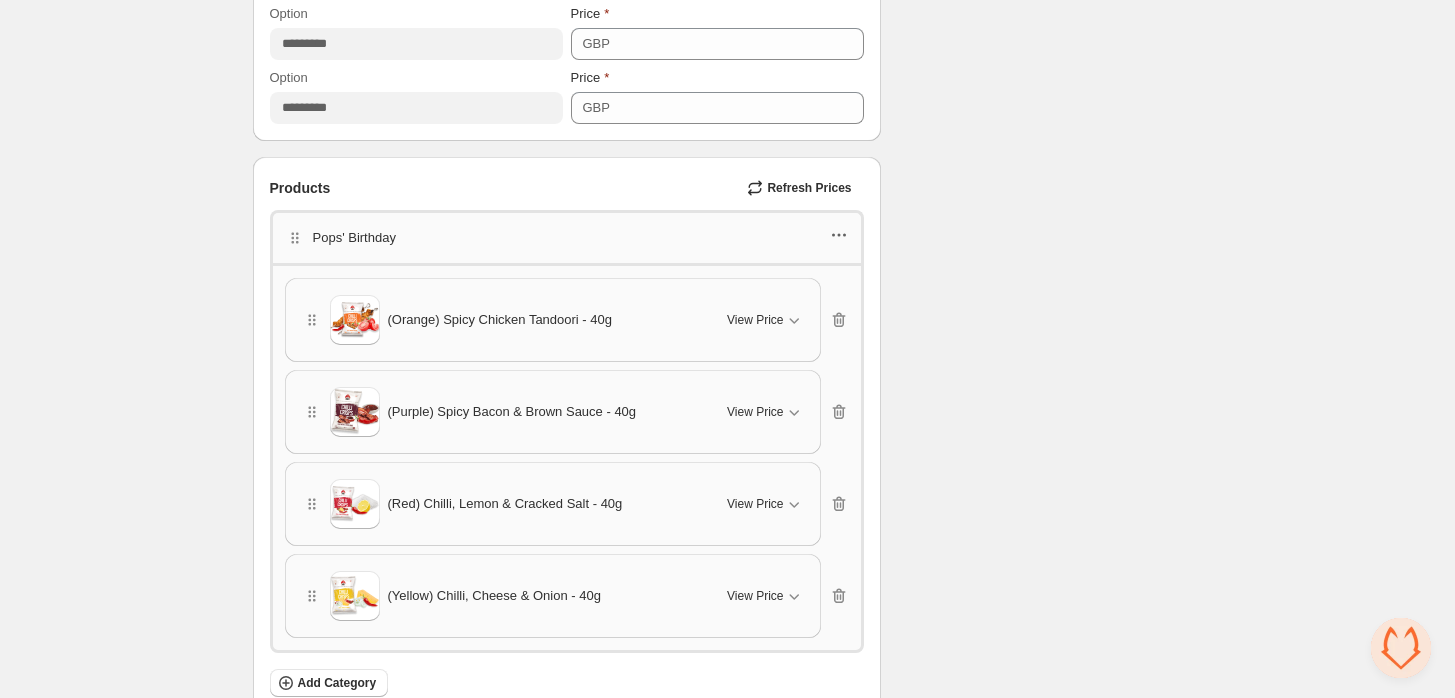 click 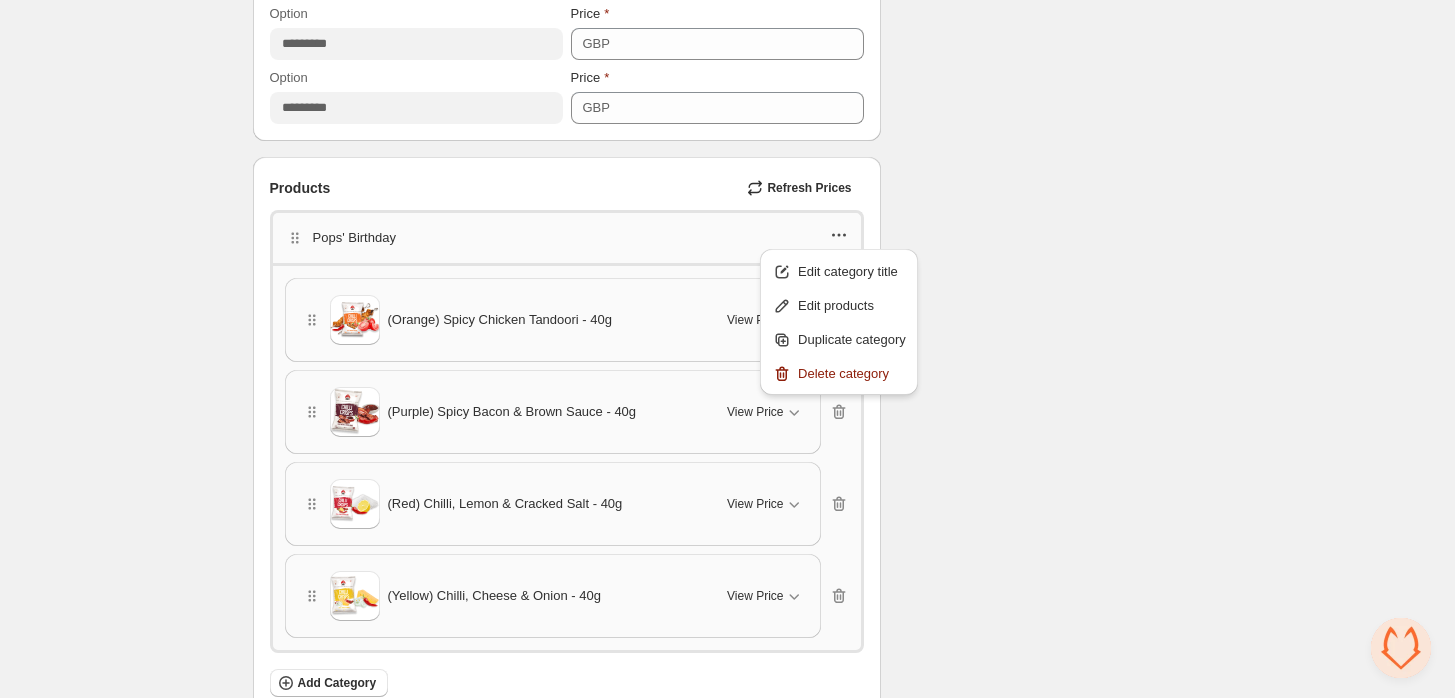 click on "Checklist Status Success Active To change the bundle's status, please do so on Bundle's Shopify product page after saving the bundle Bundle Limits 4/128 Unique Products 5/420 Variants Across Bundle 1/128 Add On Products Summary A shopper must buy Box of 24 for GBP 22 Box of 54 for GBP 54 And choose A free gift with Box of 24 2 free gifts with Box of 54" at bounding box center [1050, 221] 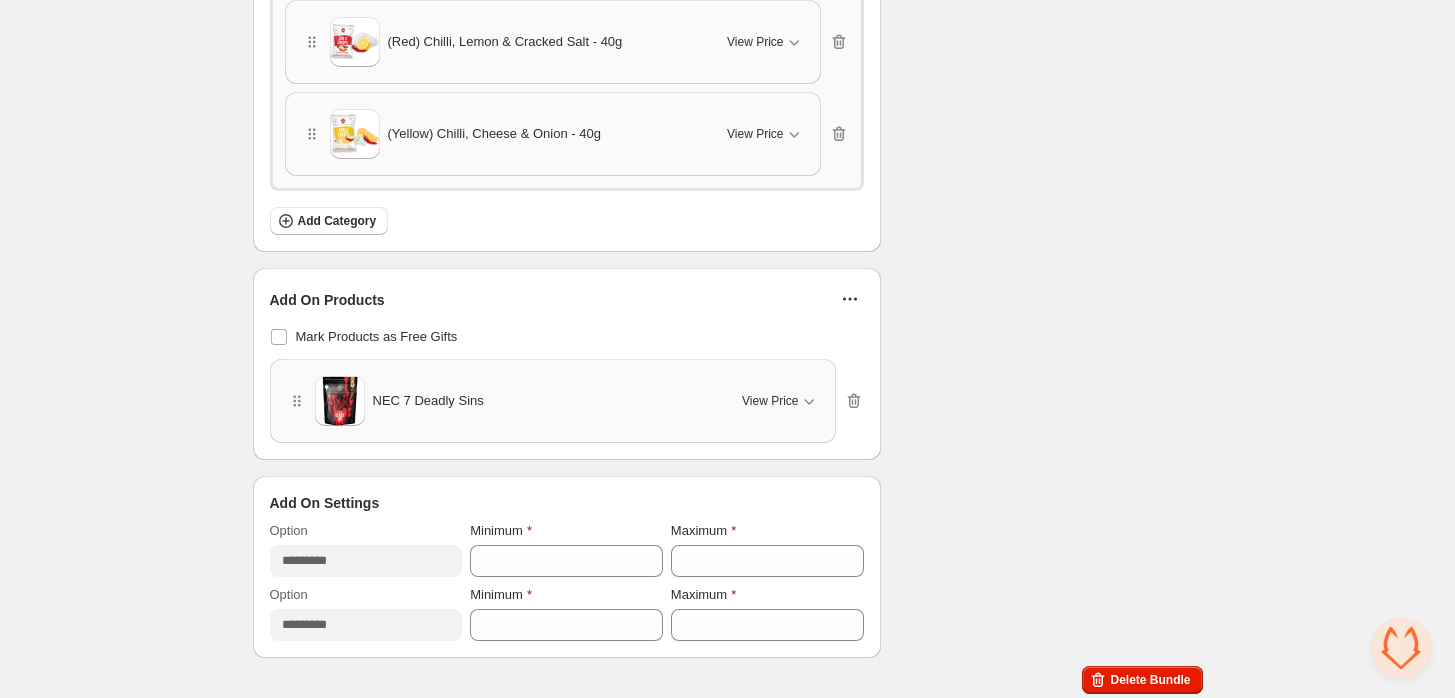 scroll, scrollTop: 1240, scrollLeft: 0, axis: vertical 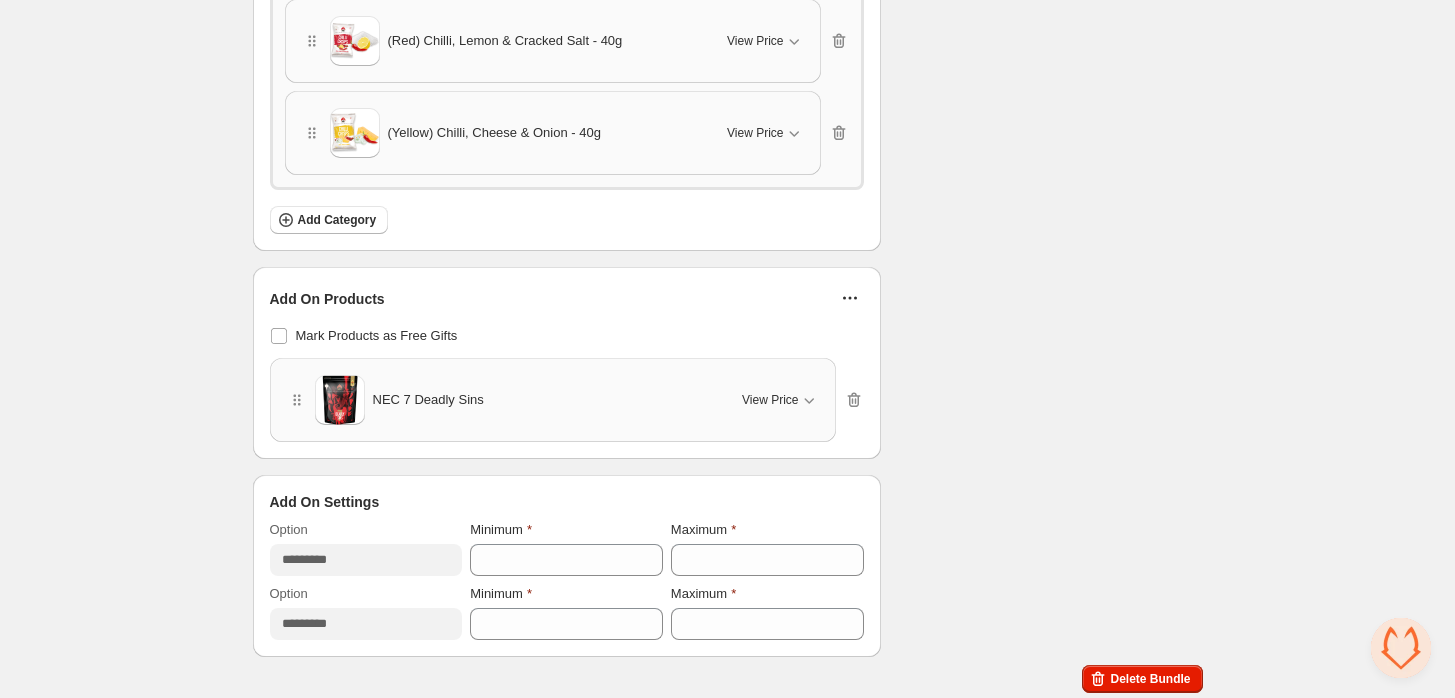 click on "Add On Products Mark Products as Free Gifts NEC 7 Deadly Sins View Price Cancel Apply Select All NEC 7 Deadly Sins - Default Title" at bounding box center [567, 363] 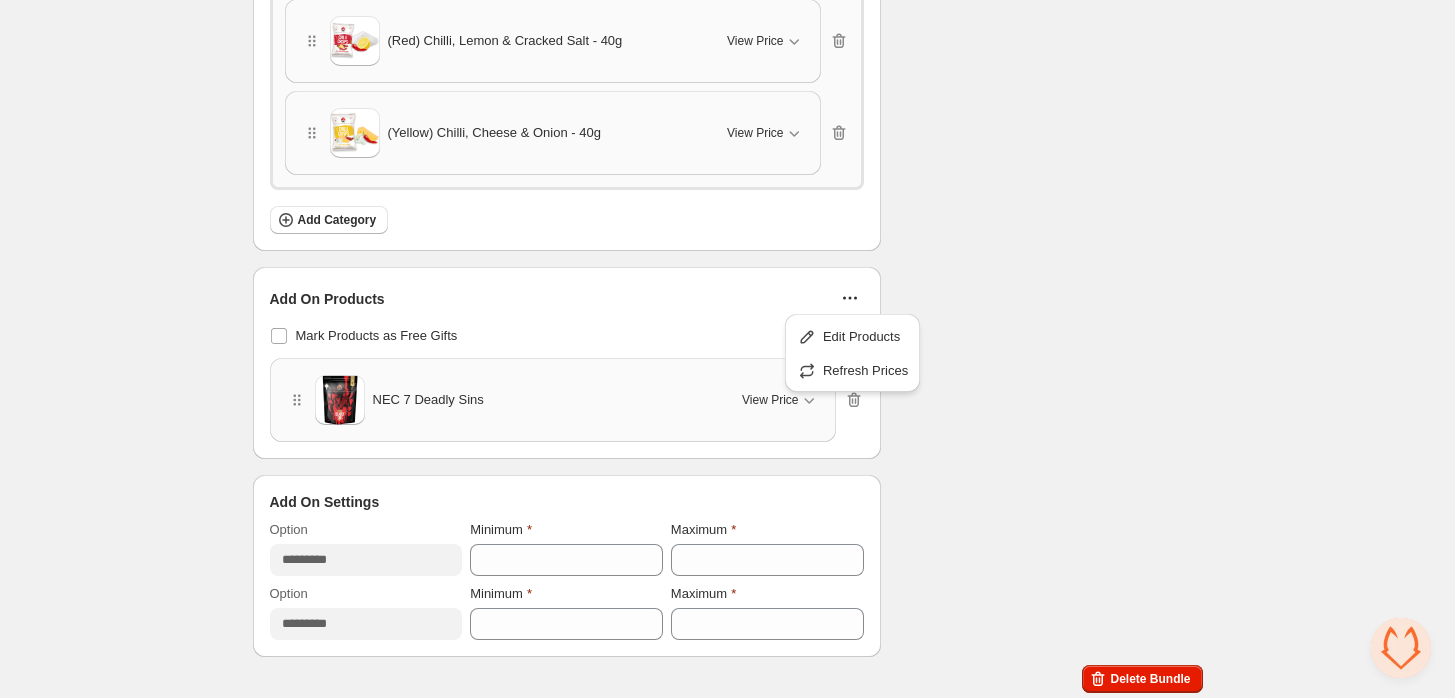 click on "Checklist Status Success Active To change the bundle's status, please do so on Bundle's Shopify product page after saving the bundle Bundle Limits 4/128 Unique Products 5/420 Variants Across Bundle 1/128 Add On Products Summary A shopper must buy Box of 24 for GBP 22 Box of 54 for GBP 54 And choose A free gift with Box of 24 2 free gifts with Box of 54" at bounding box center (1050, -242) 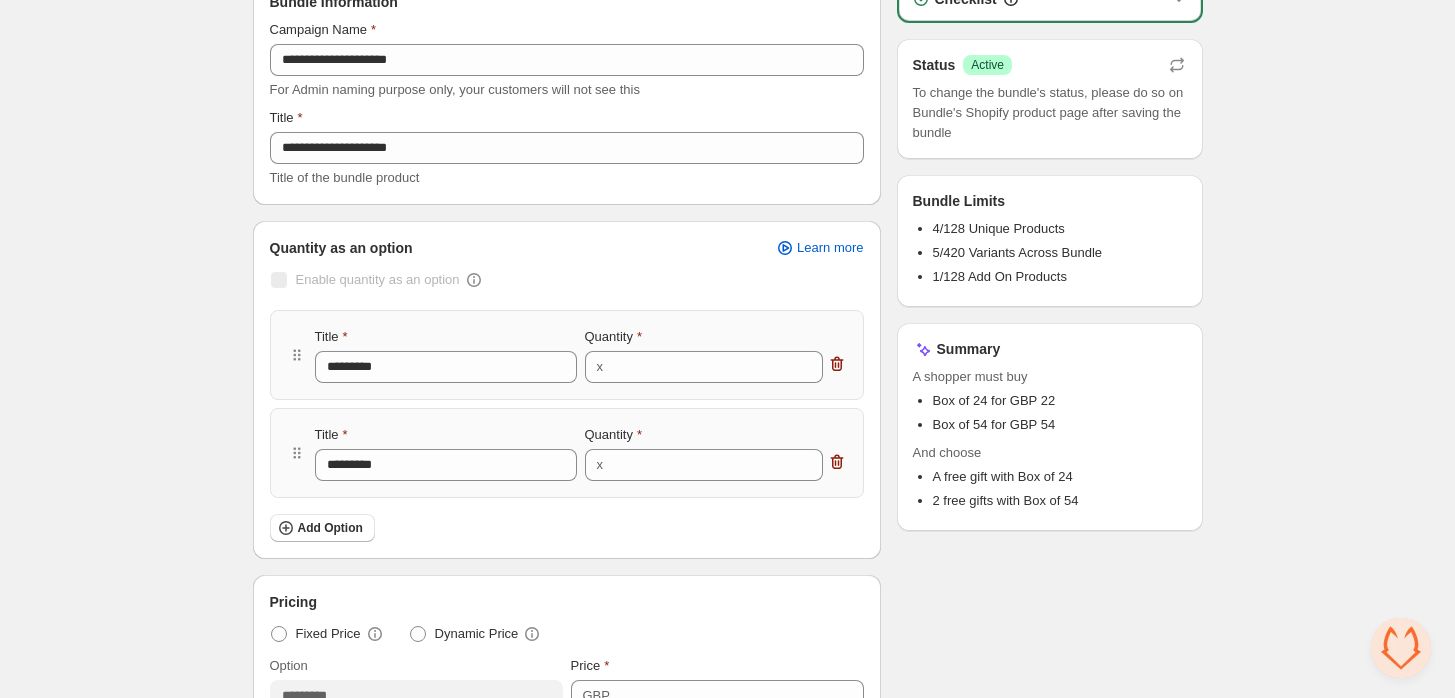 scroll, scrollTop: 0, scrollLeft: 0, axis: both 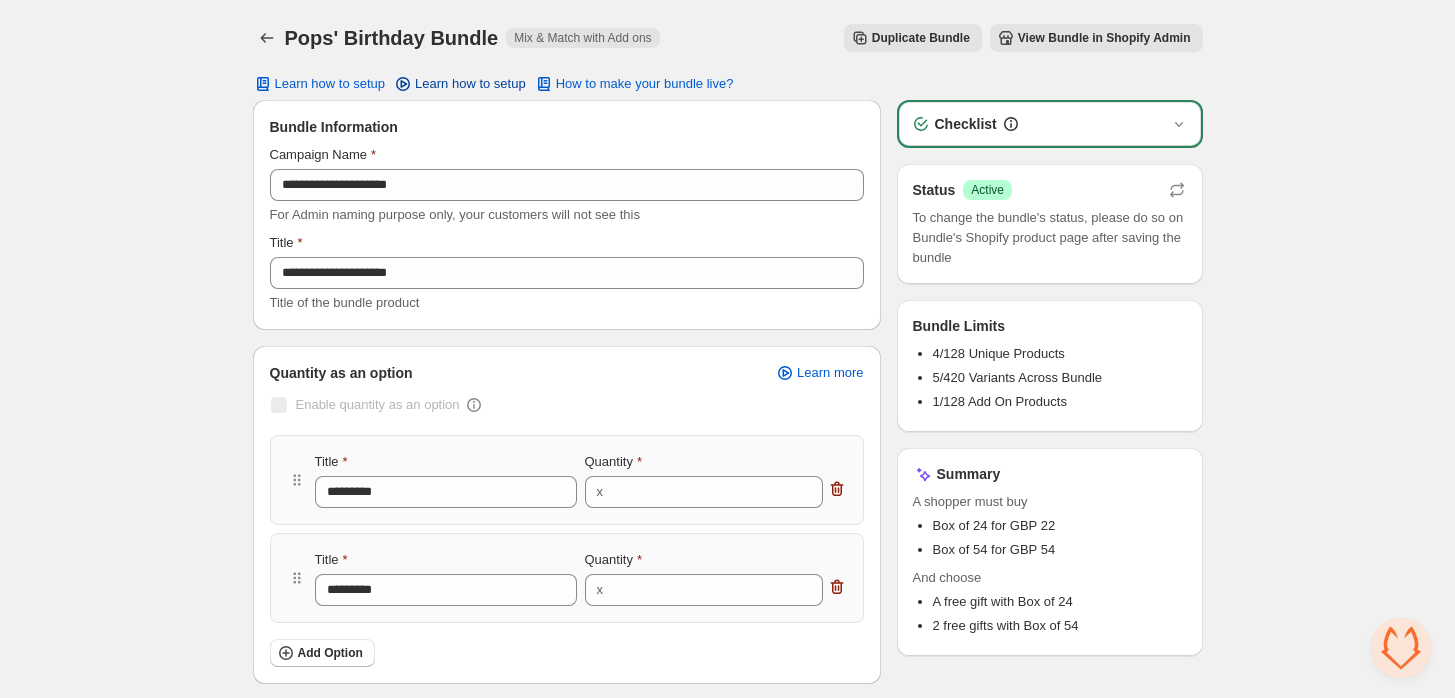 click on "Learn how to setup" at bounding box center [470, 84] 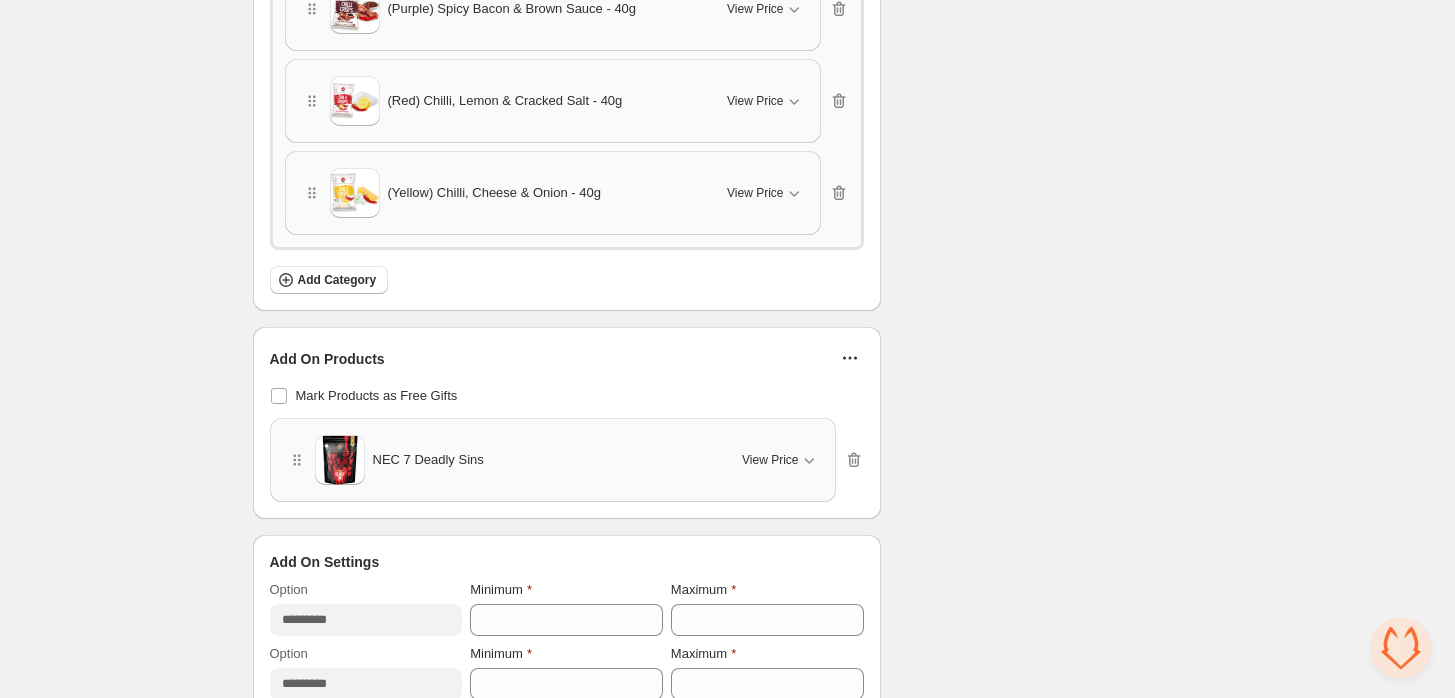 scroll, scrollTop: 1240, scrollLeft: 0, axis: vertical 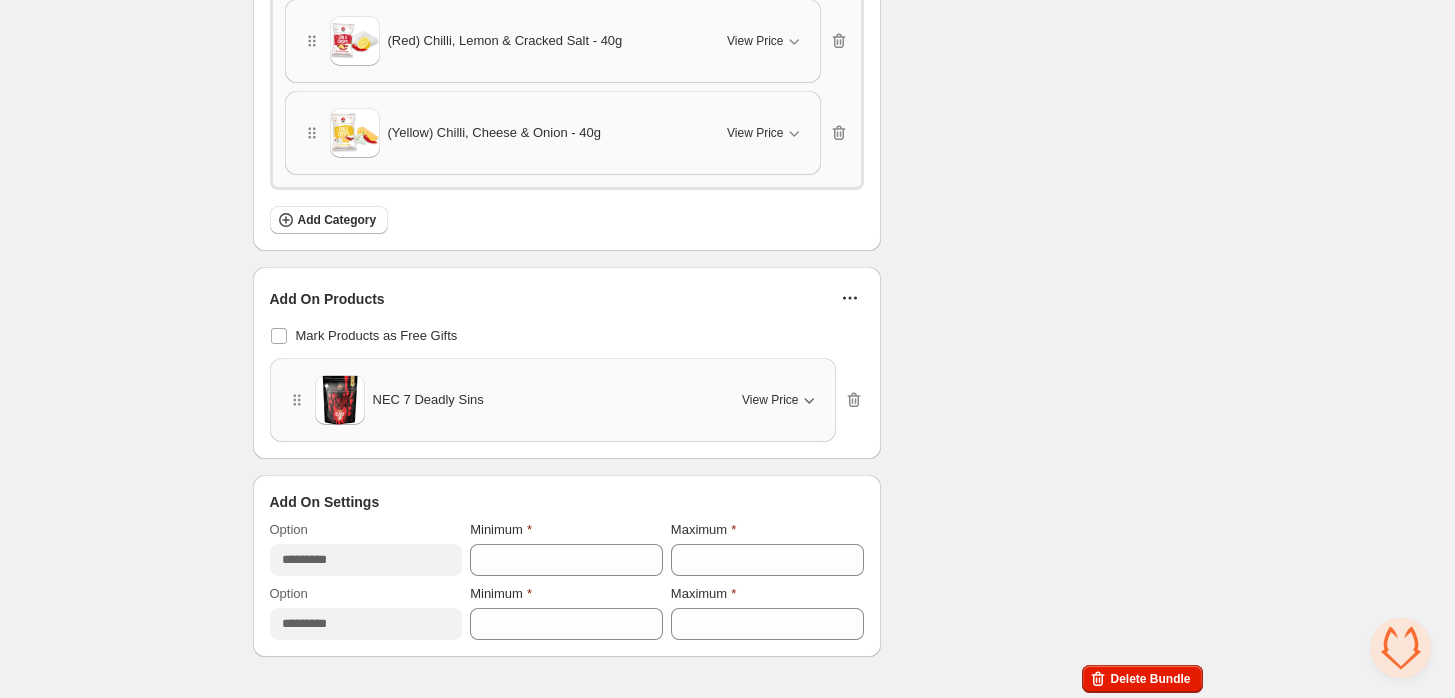 click 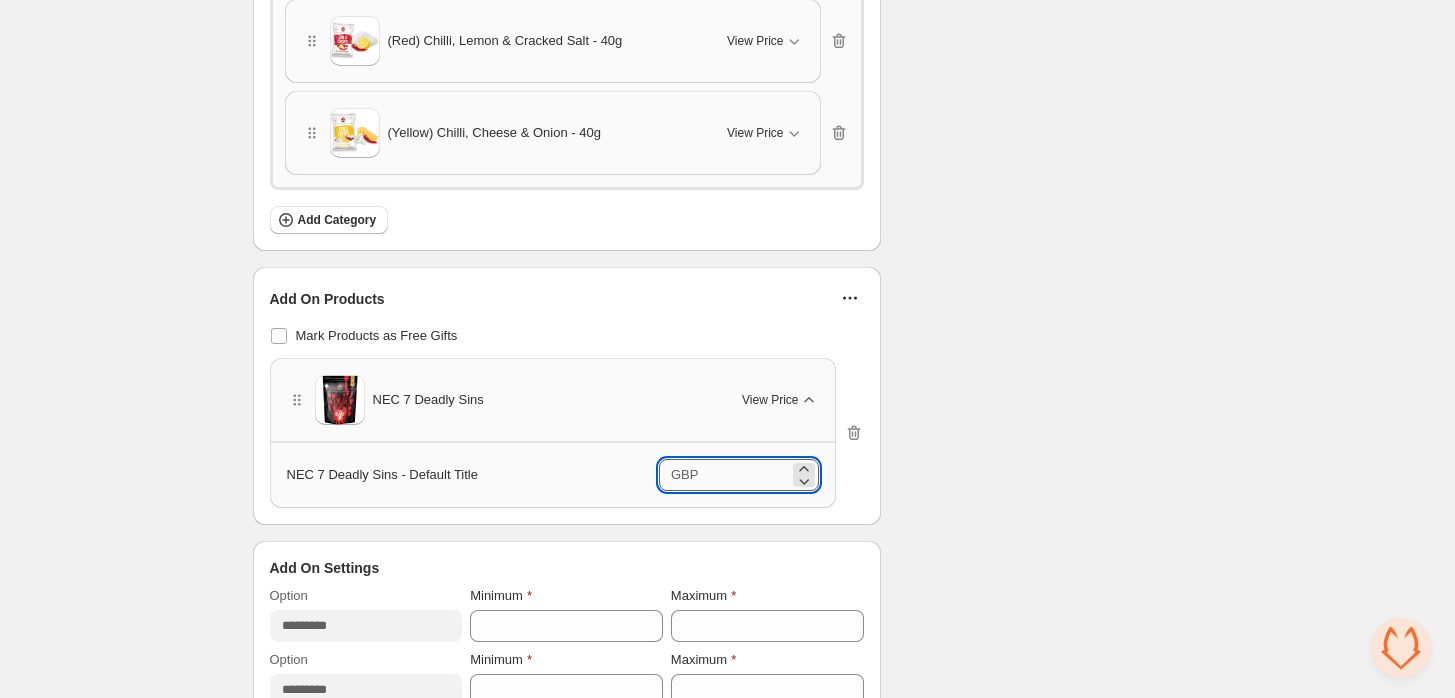 click on "*" at bounding box center [746, 475] 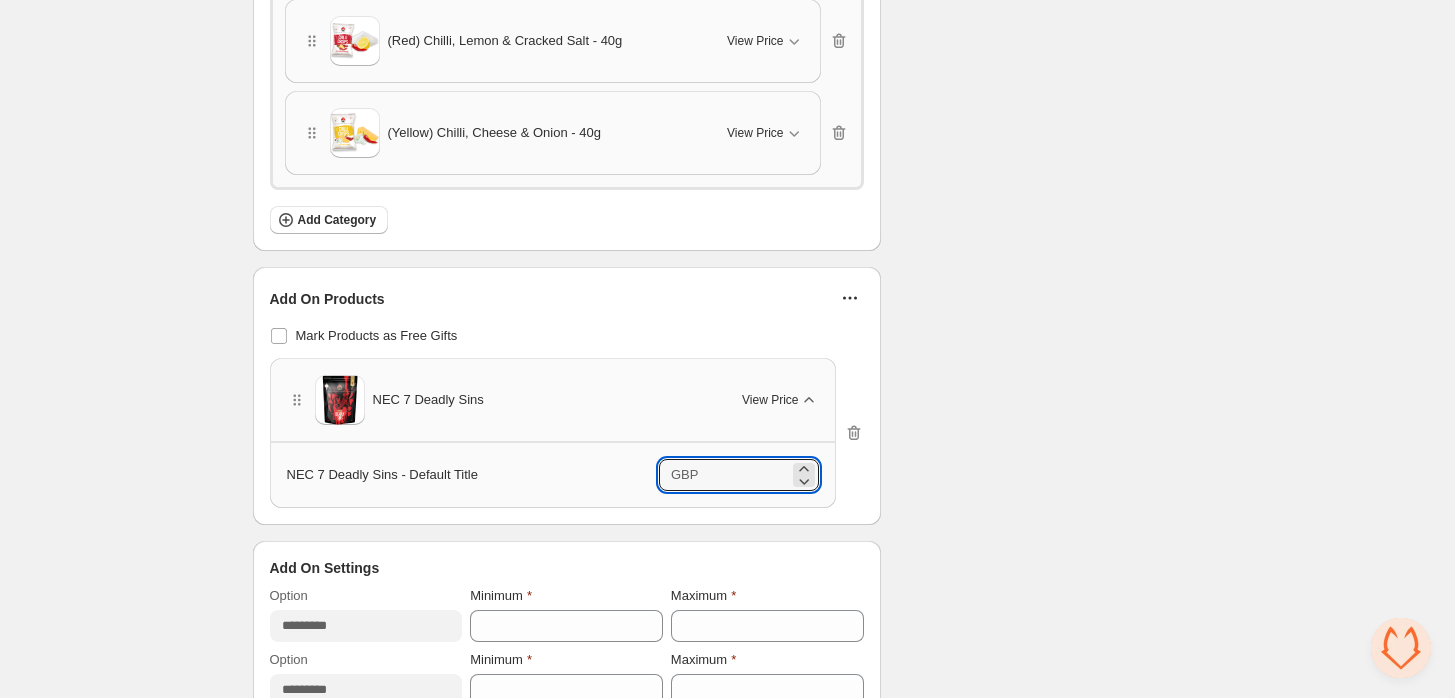 type on "*" 